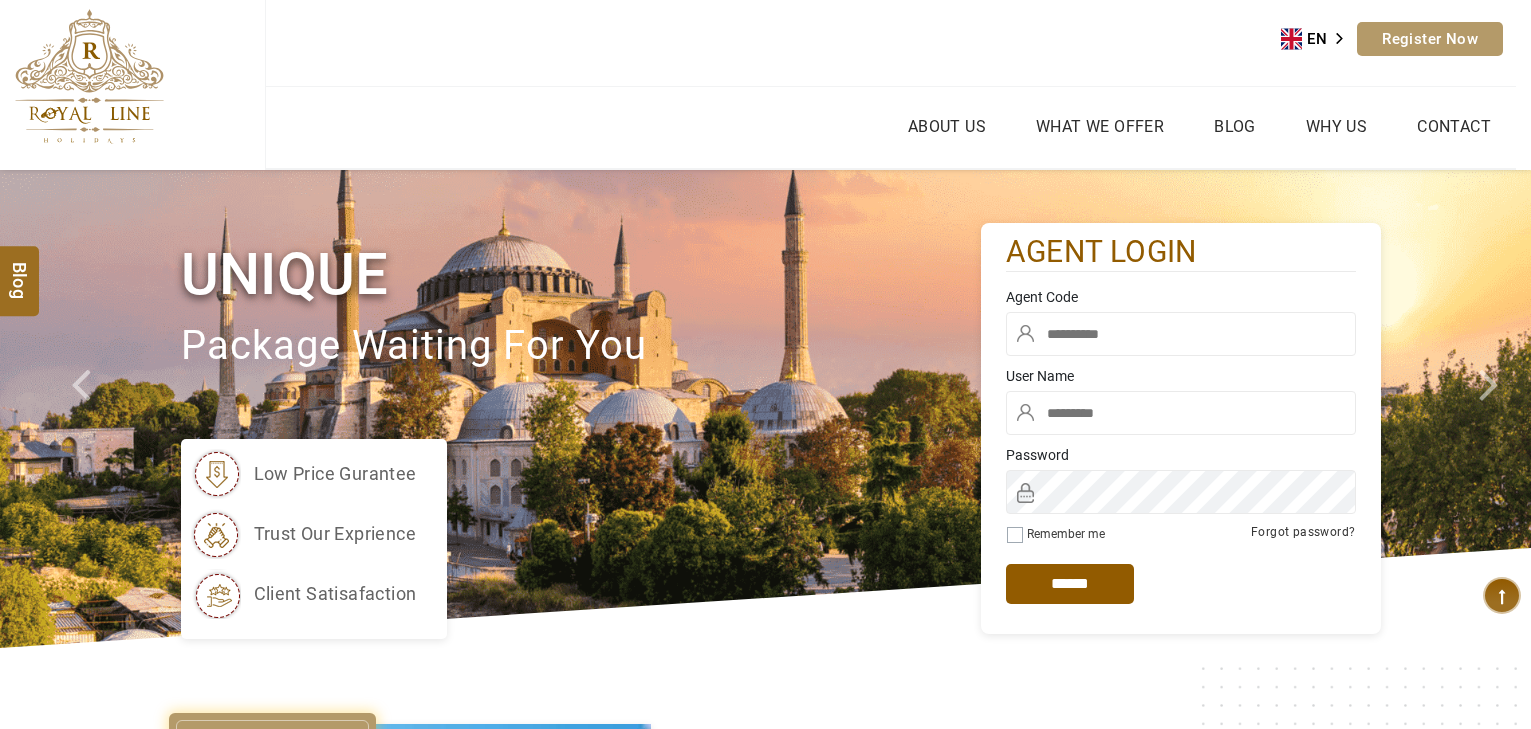 scroll, scrollTop: 0, scrollLeft: 0, axis: both 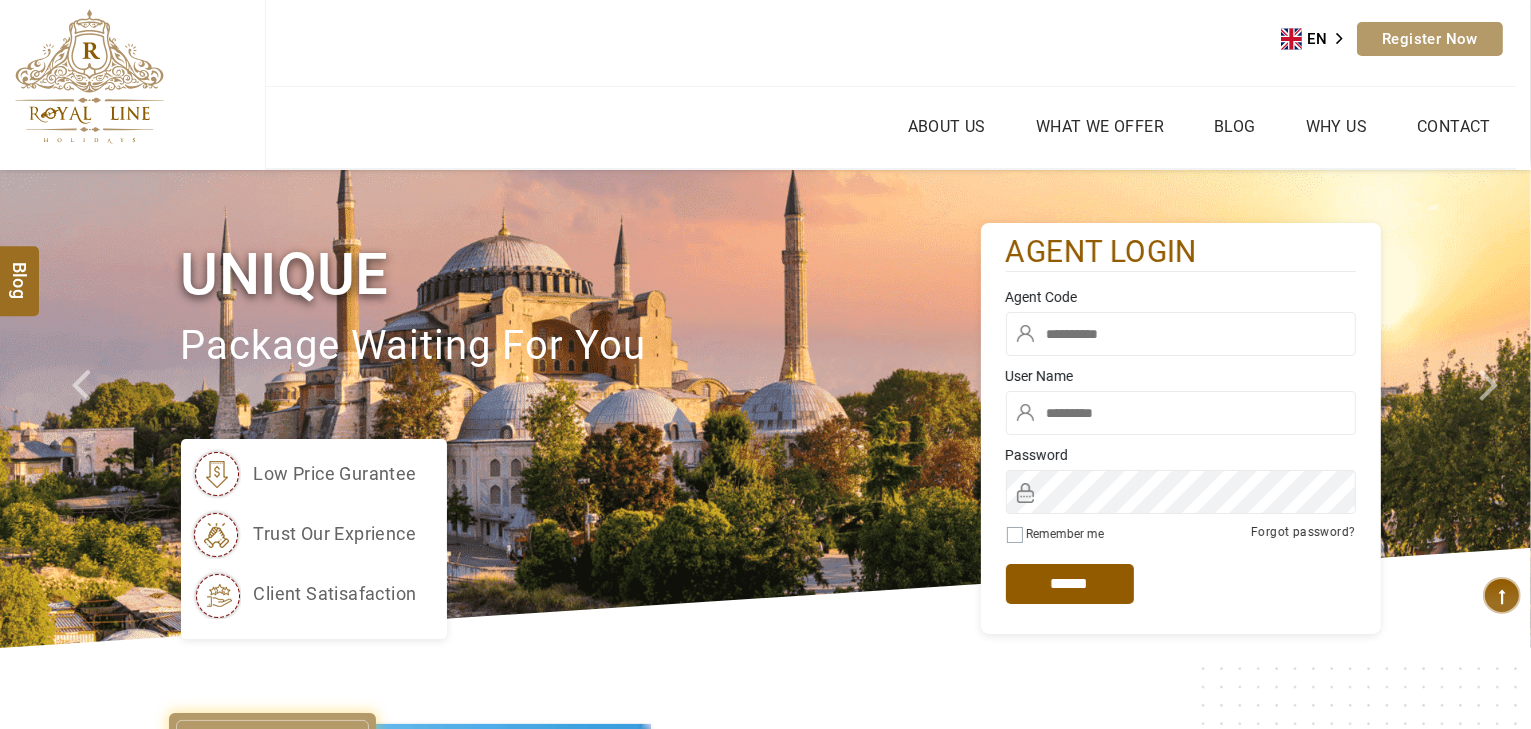 type on "*****" 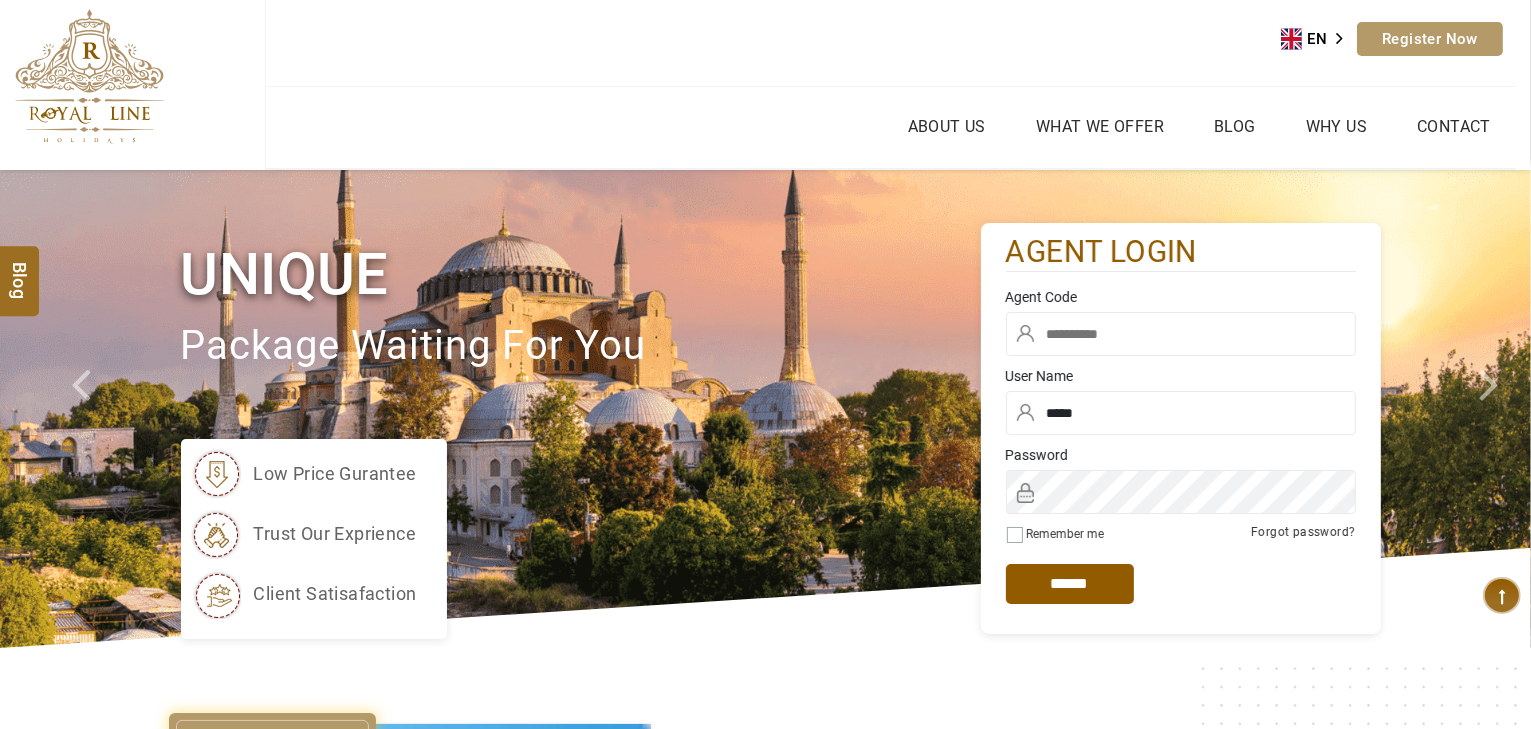 click at bounding box center [1181, 334] 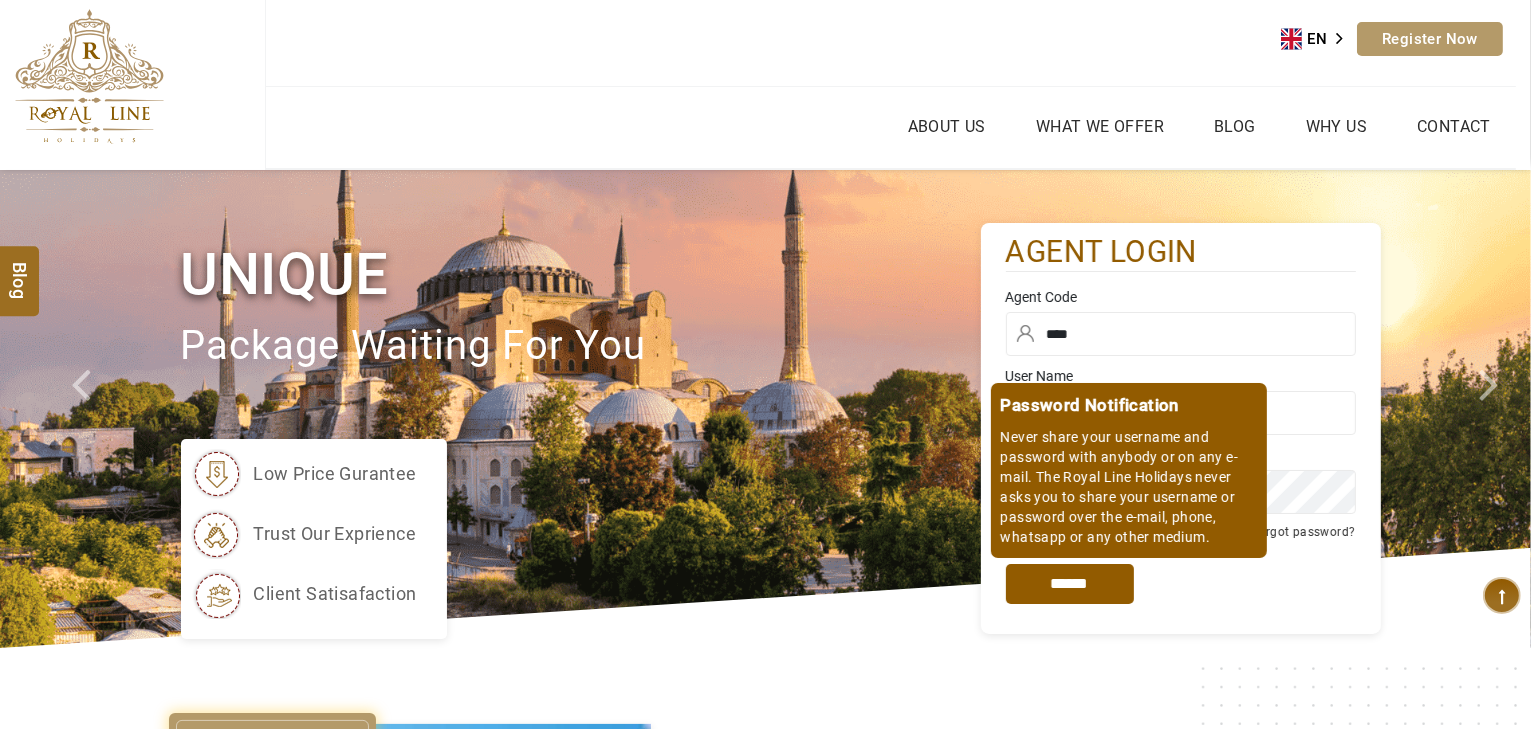 type on "****" 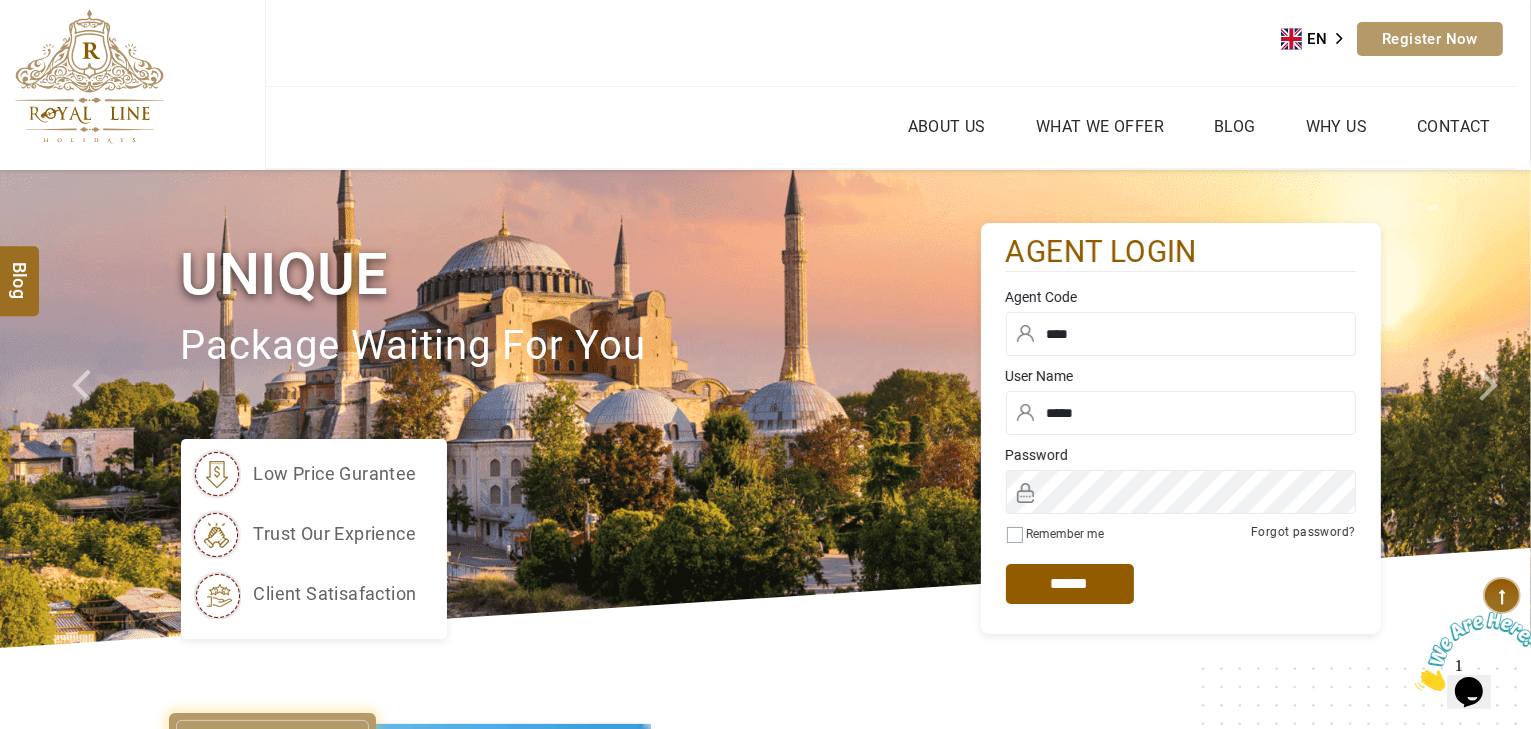 scroll, scrollTop: 0, scrollLeft: 0, axis: both 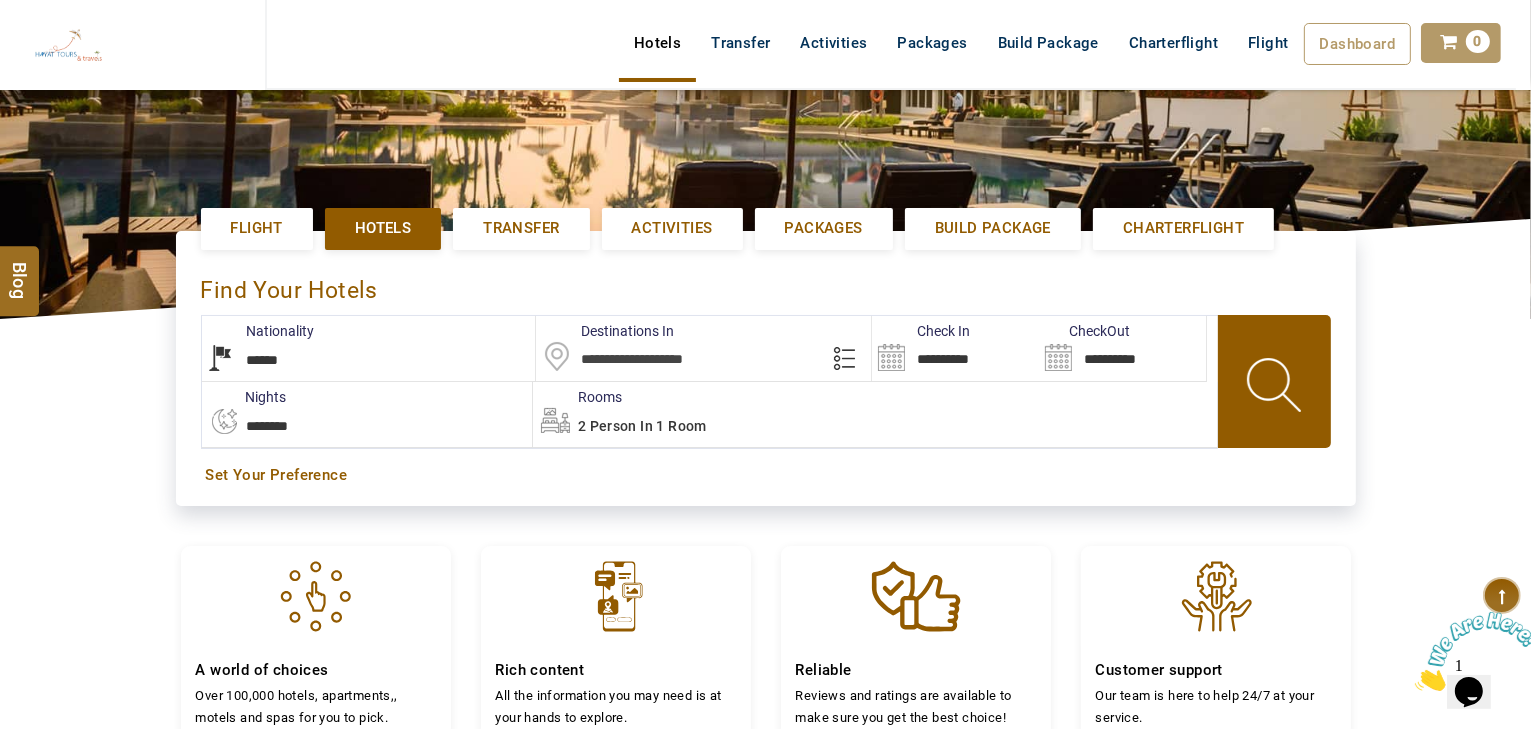 click on "**********" at bounding box center (369, 348) 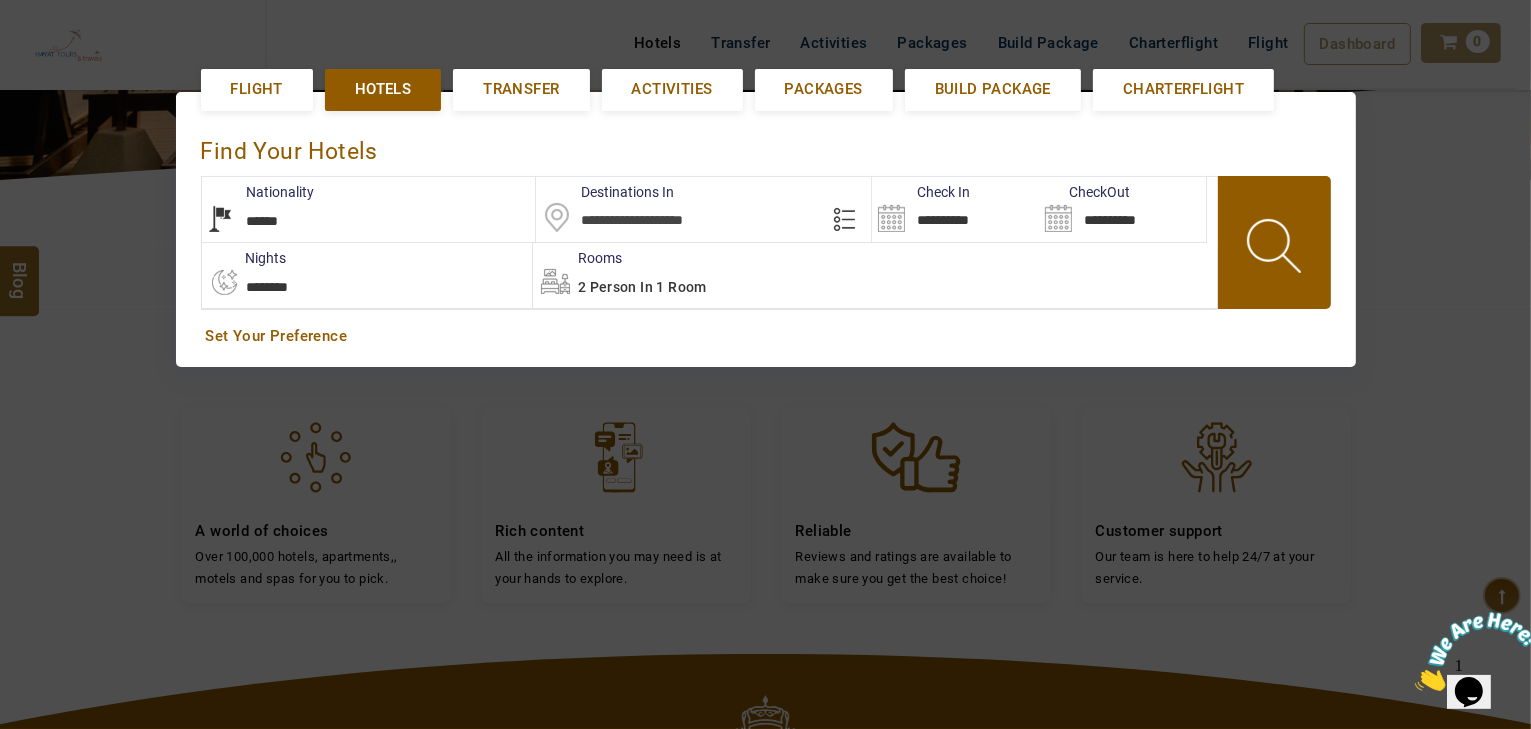 scroll, scrollTop: 460, scrollLeft: 0, axis: vertical 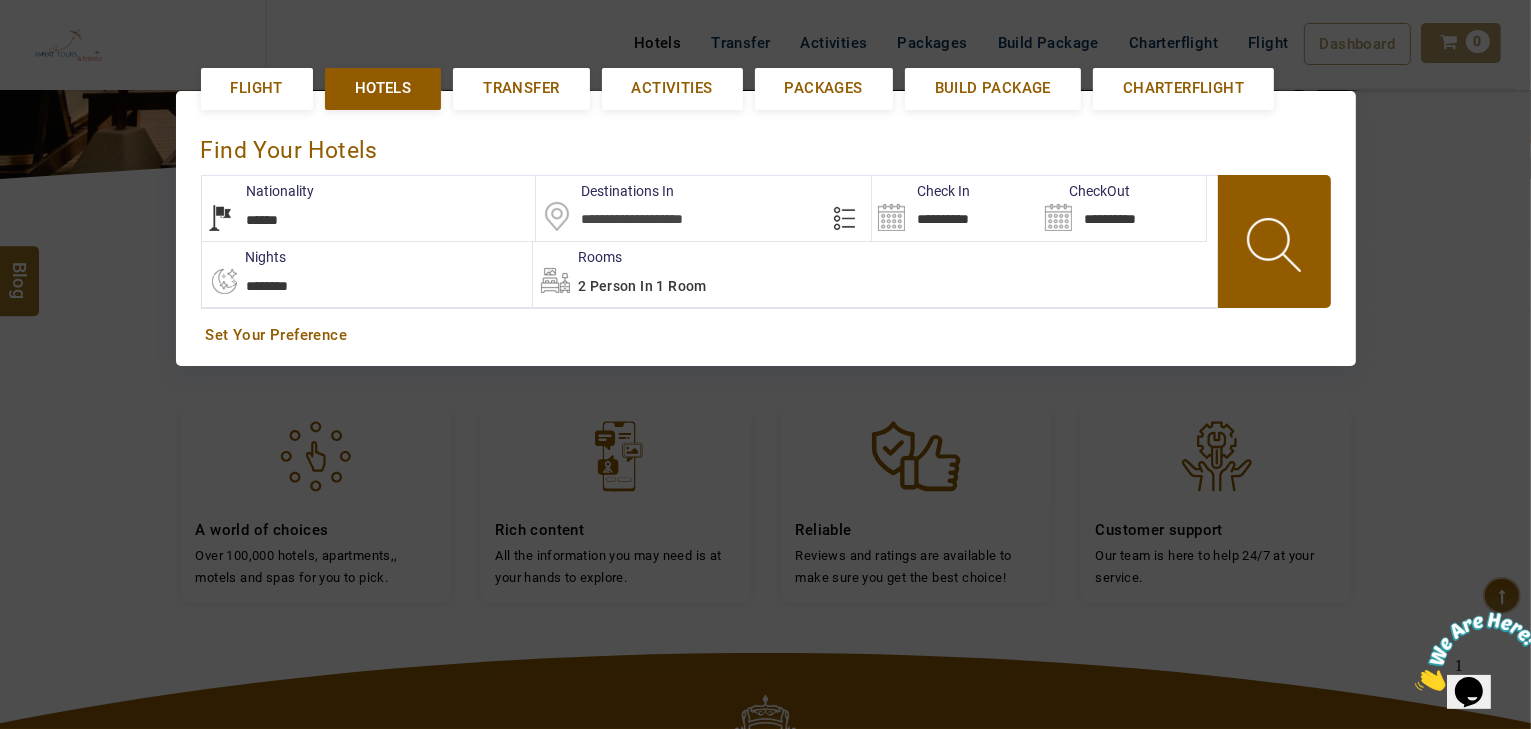 click at bounding box center (703, 208) 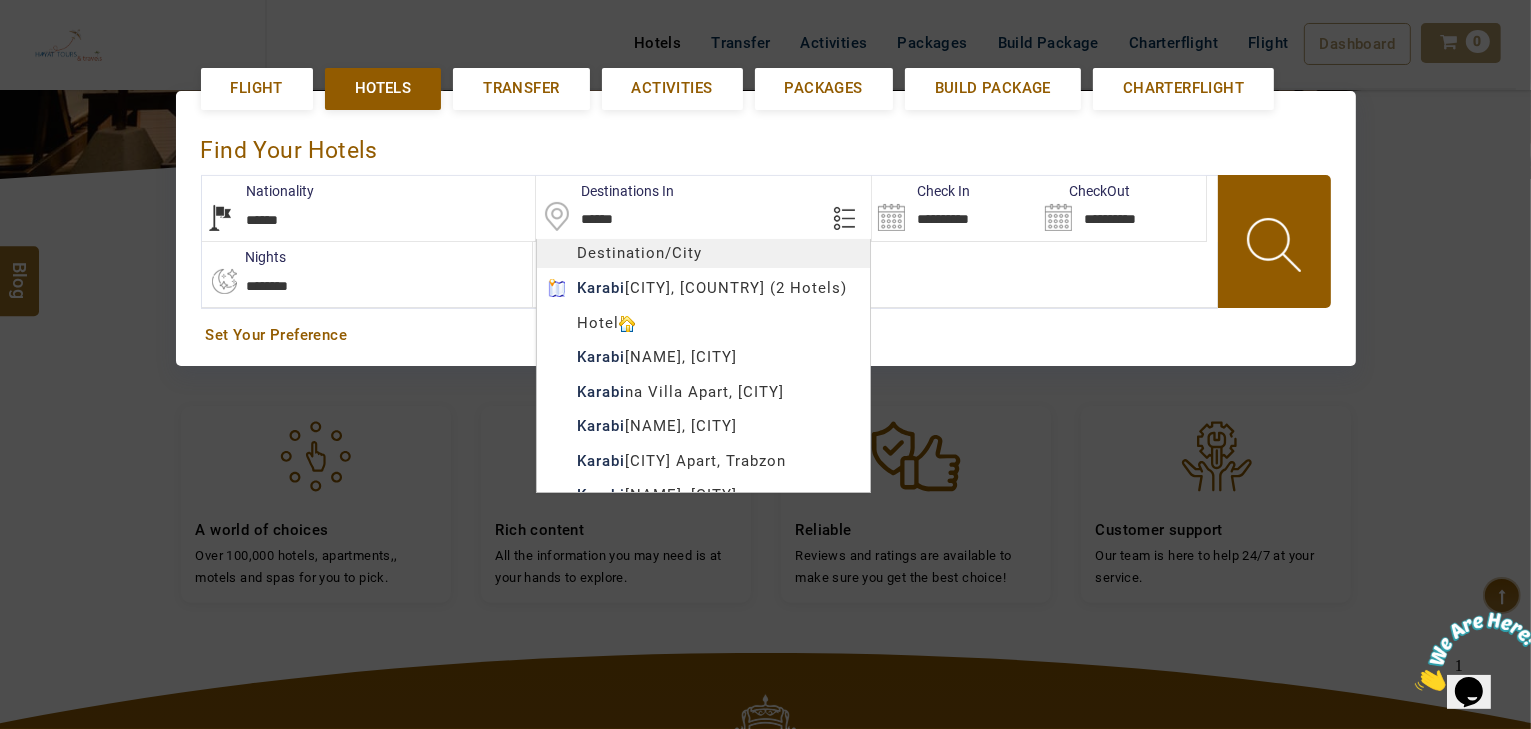 scroll, scrollTop: 380, scrollLeft: 0, axis: vertical 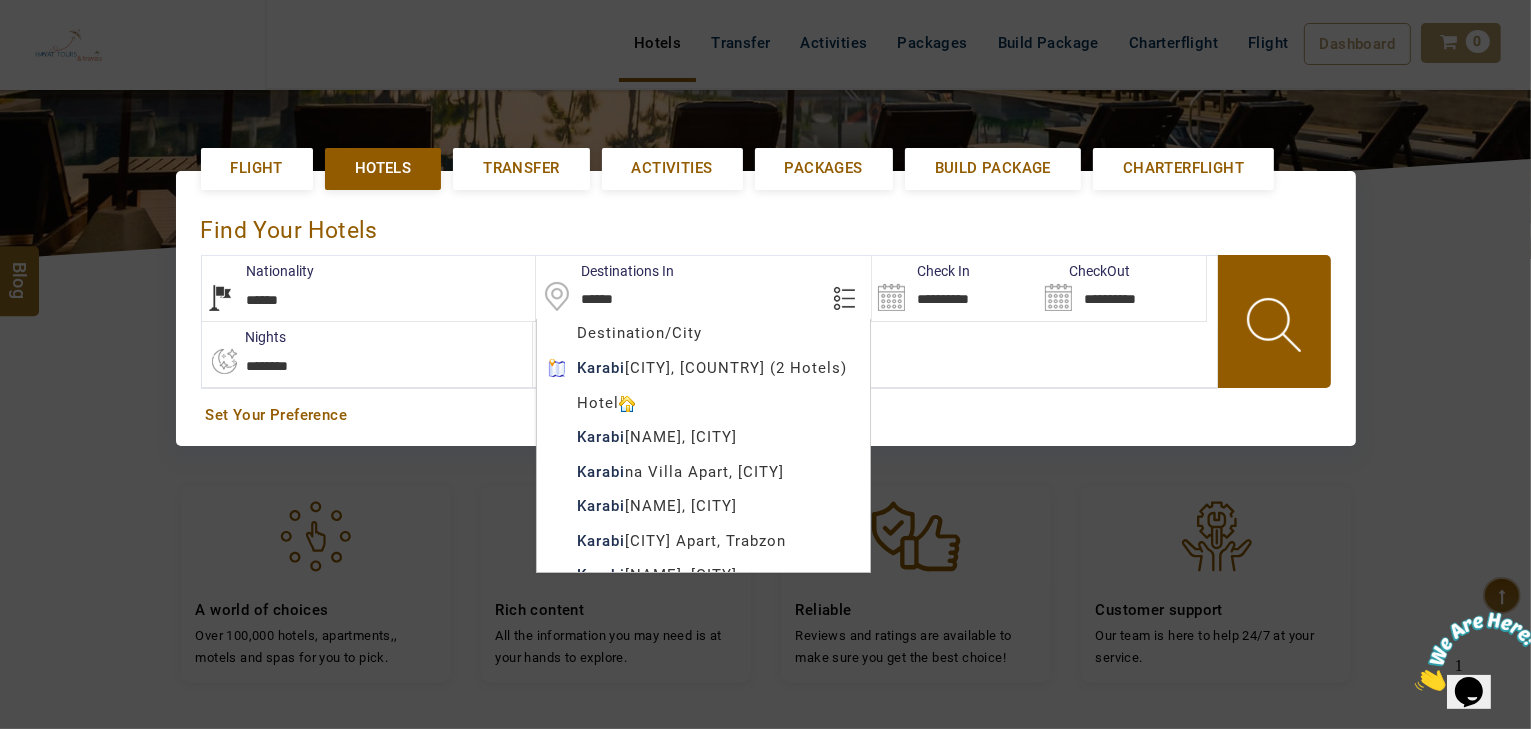 drag, startPoint x: 653, startPoint y: 290, endPoint x: 507, endPoint y: 291, distance: 146.00342 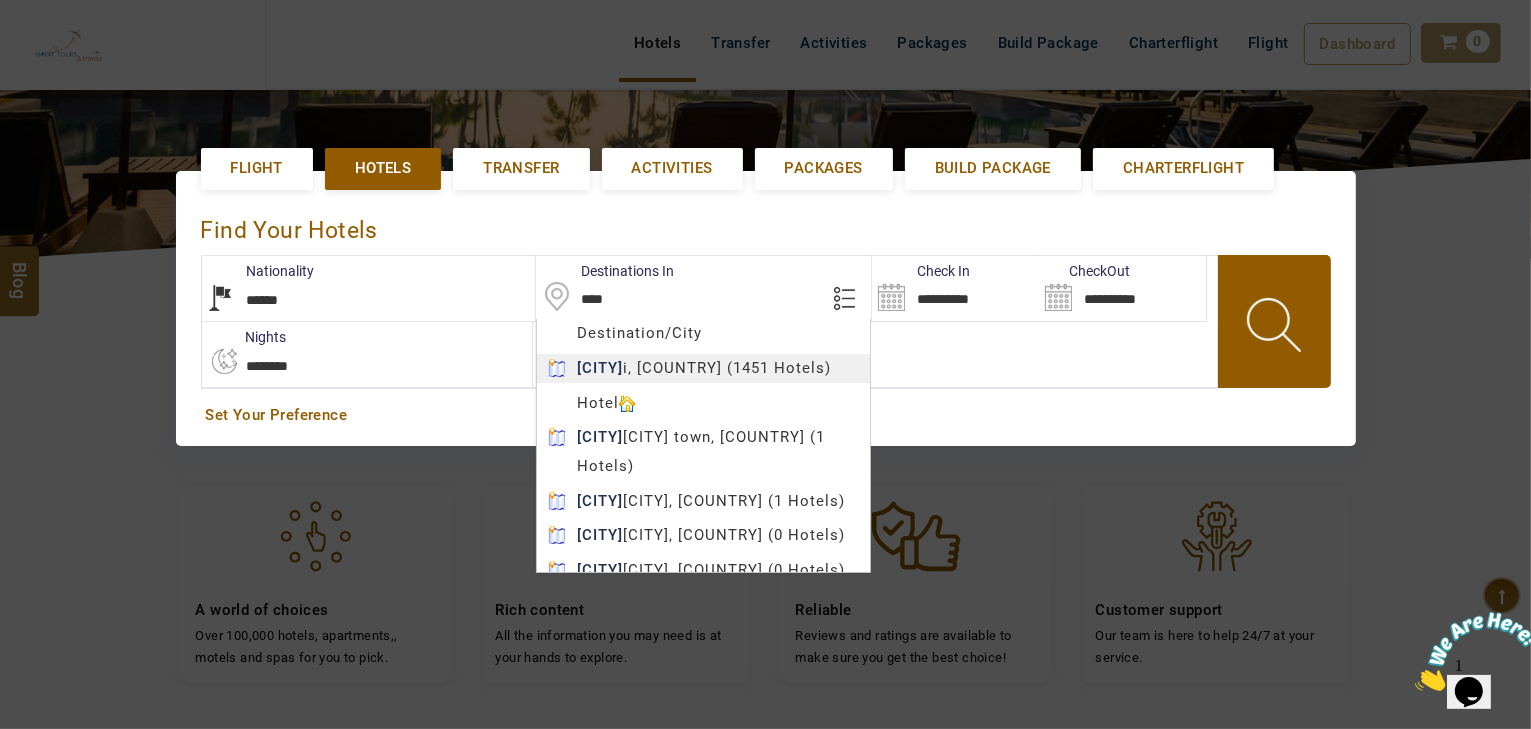 type on "*****" 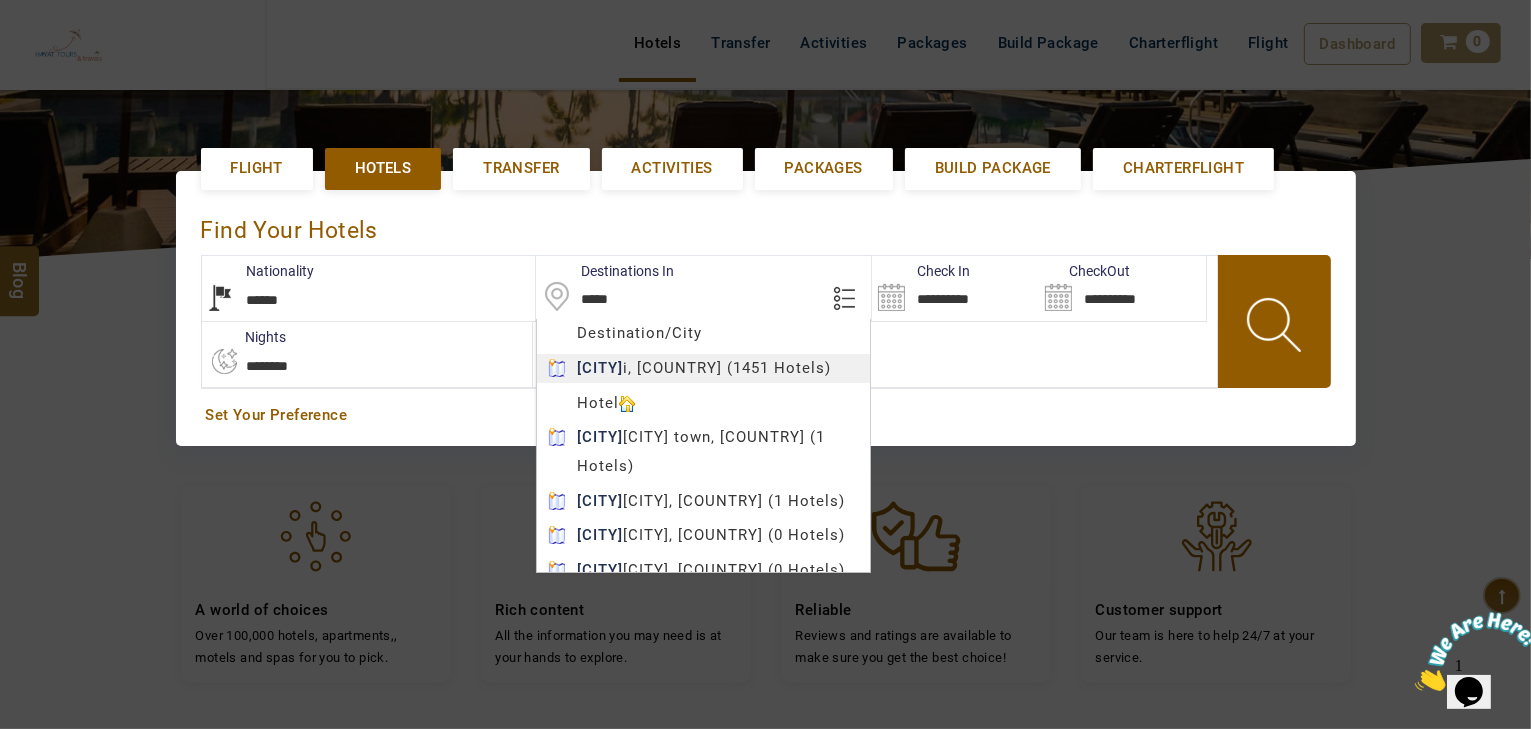 click on "HAYAYT TOURS AED AED  AED EUR  € USD  $ INR  ₹ THB  ฿ IDR  Rp BHD  BHD TRY  ₺ Credit Limit EN HE AR ES PT ZH Helpline
+[PHONE] Register Now +[PHONE] [EMAIL] About Us What we Offer Blog Why Us Contact Hotels  Transfer Activities Packages Build Package Charterflight Flight Dashboard My Profile My Booking My Reports My Quotation Sign Out 0 Points Redeem Now To Redeem 58318 Points Future Points  1074   Points Credit Limit Credit Limit USD 30000.00 70% Complete Used USD 9426.78 Available USD 20573.22 Setting  Looks like you haven't added anything to your cart yet Countinue Shopping ***** ****** Please Wait.. Blog demo
Remember me Forgot
password? LOG IN Don't have an account?   Register Now My Booking View/ Print/Cancel Your Booking without Signing in Submit demo
In A Few Moment, You Will Be Celebrating Best Hotel options galore ! Check In   CheckOut Rooms Rooms Please Wait Find the best hotel deals Flight Hotels  Transfer Packages" at bounding box center (765, 438) 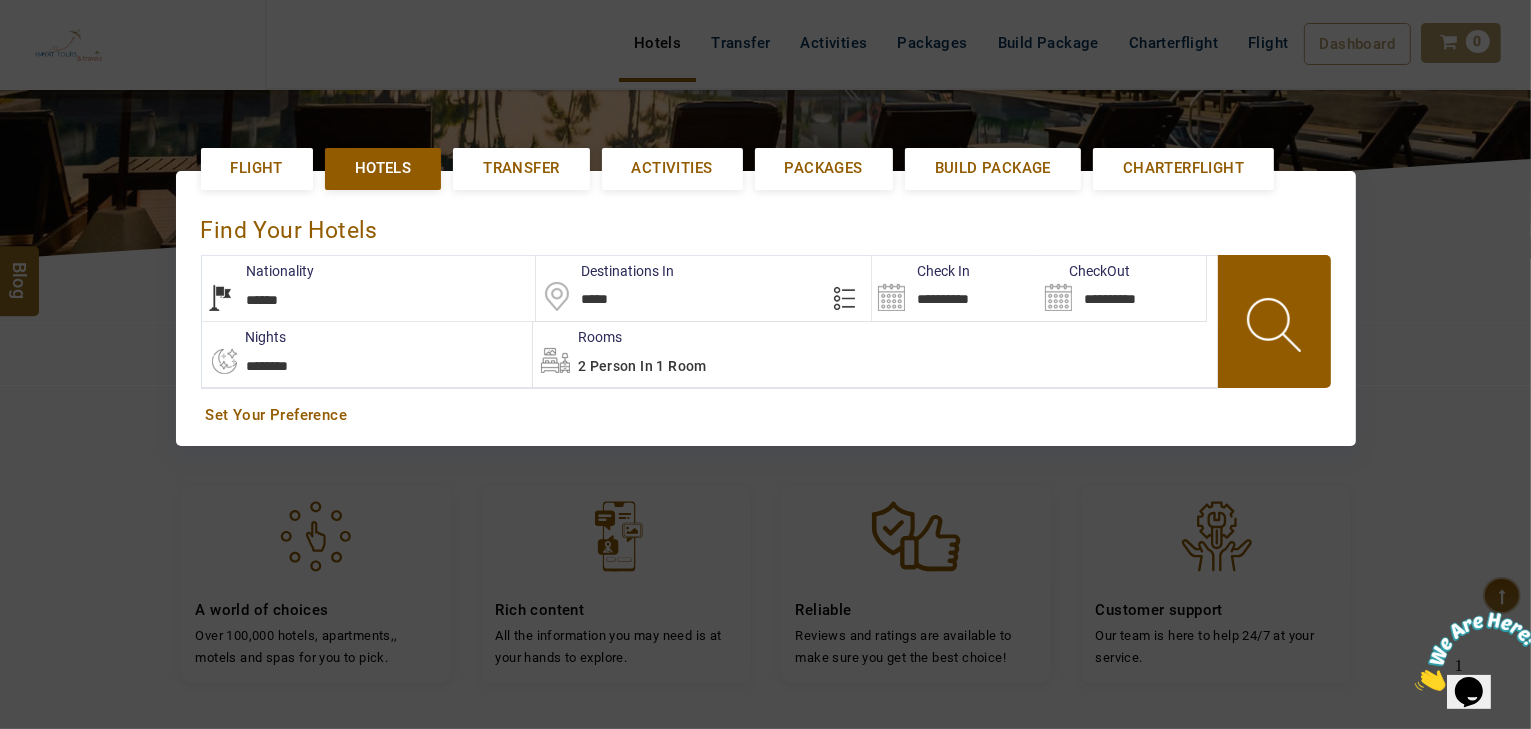 click on "**********" at bounding box center [955, 288] 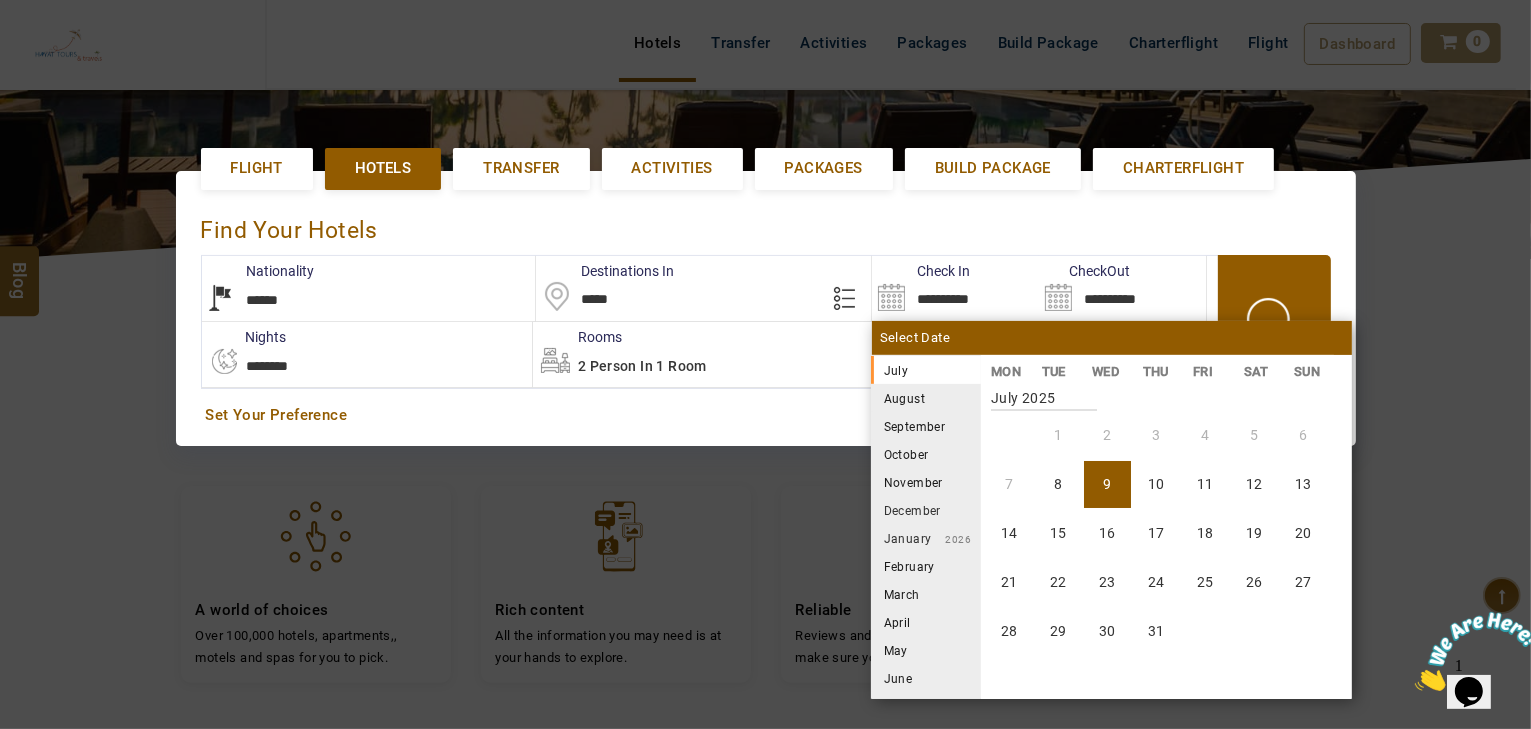 click on "September" at bounding box center (926, 426) 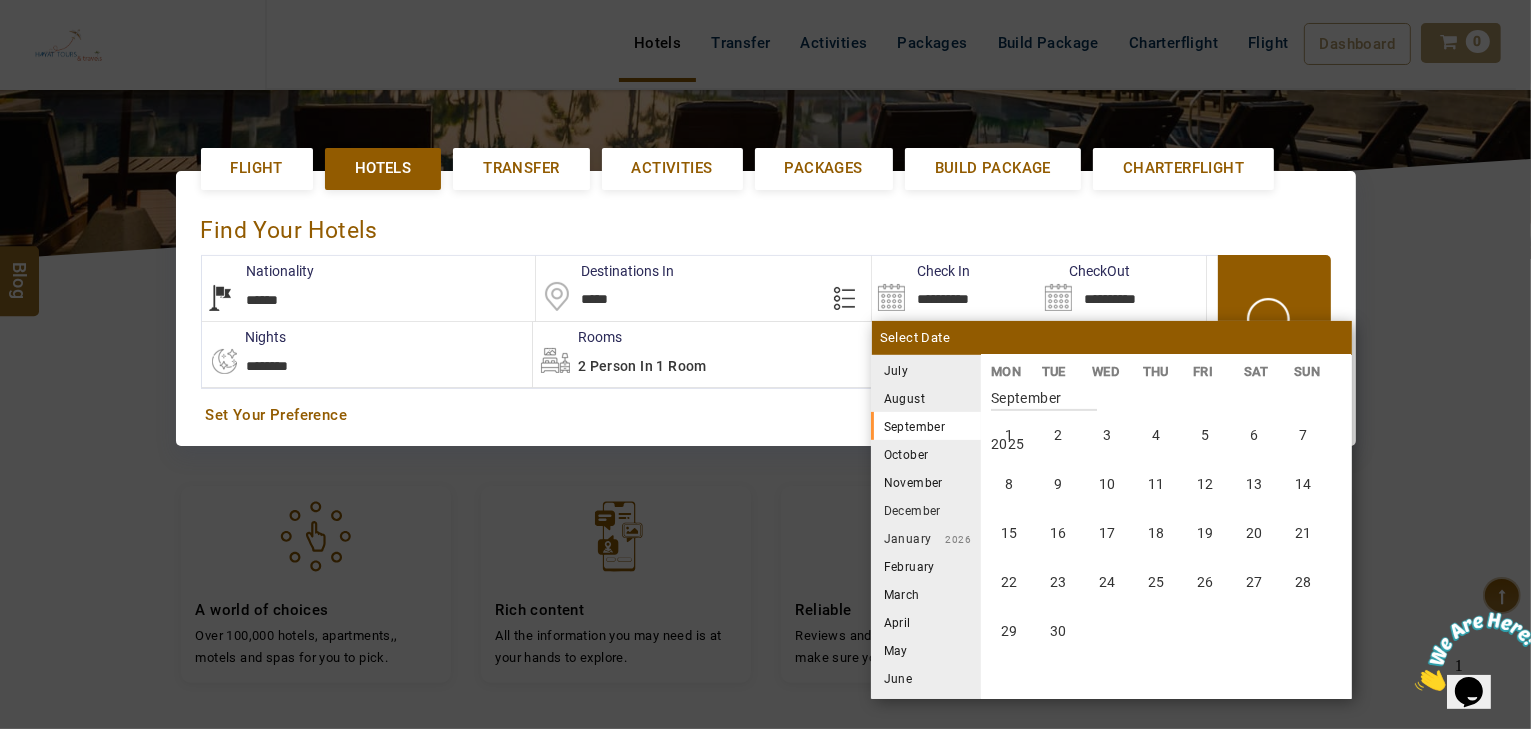 click on "August" at bounding box center (926, 398) 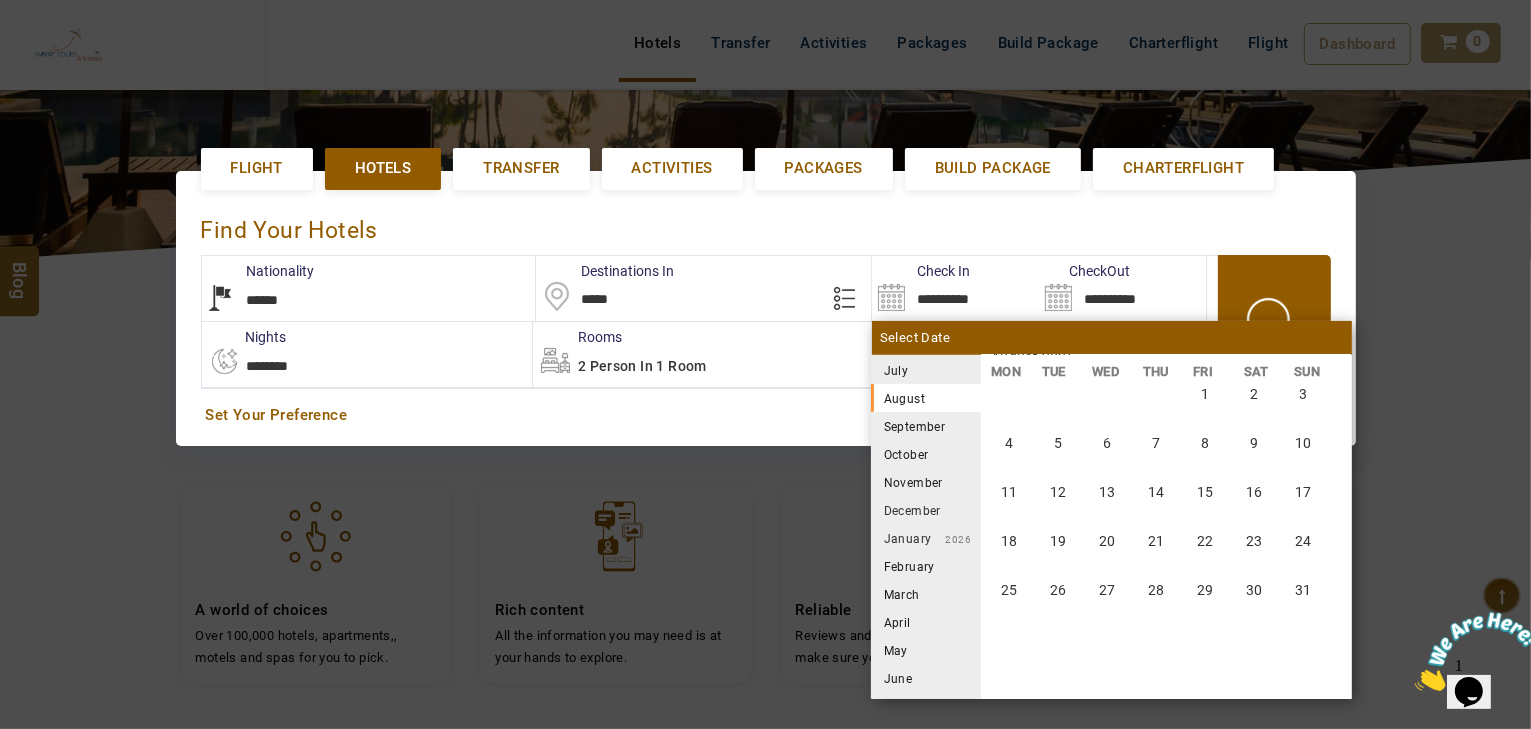 scroll, scrollTop: 370, scrollLeft: 0, axis: vertical 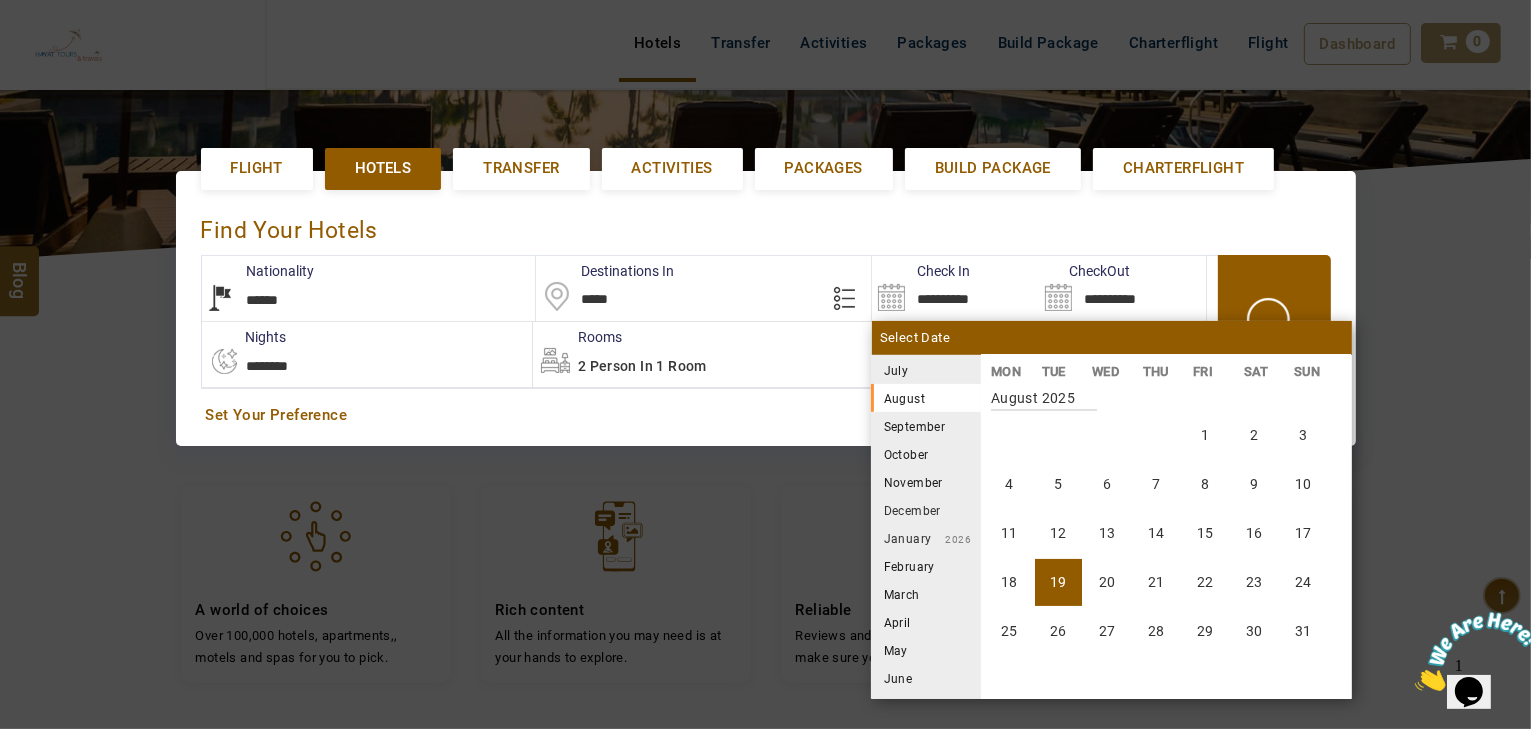 click on "19" at bounding box center (1058, 582) 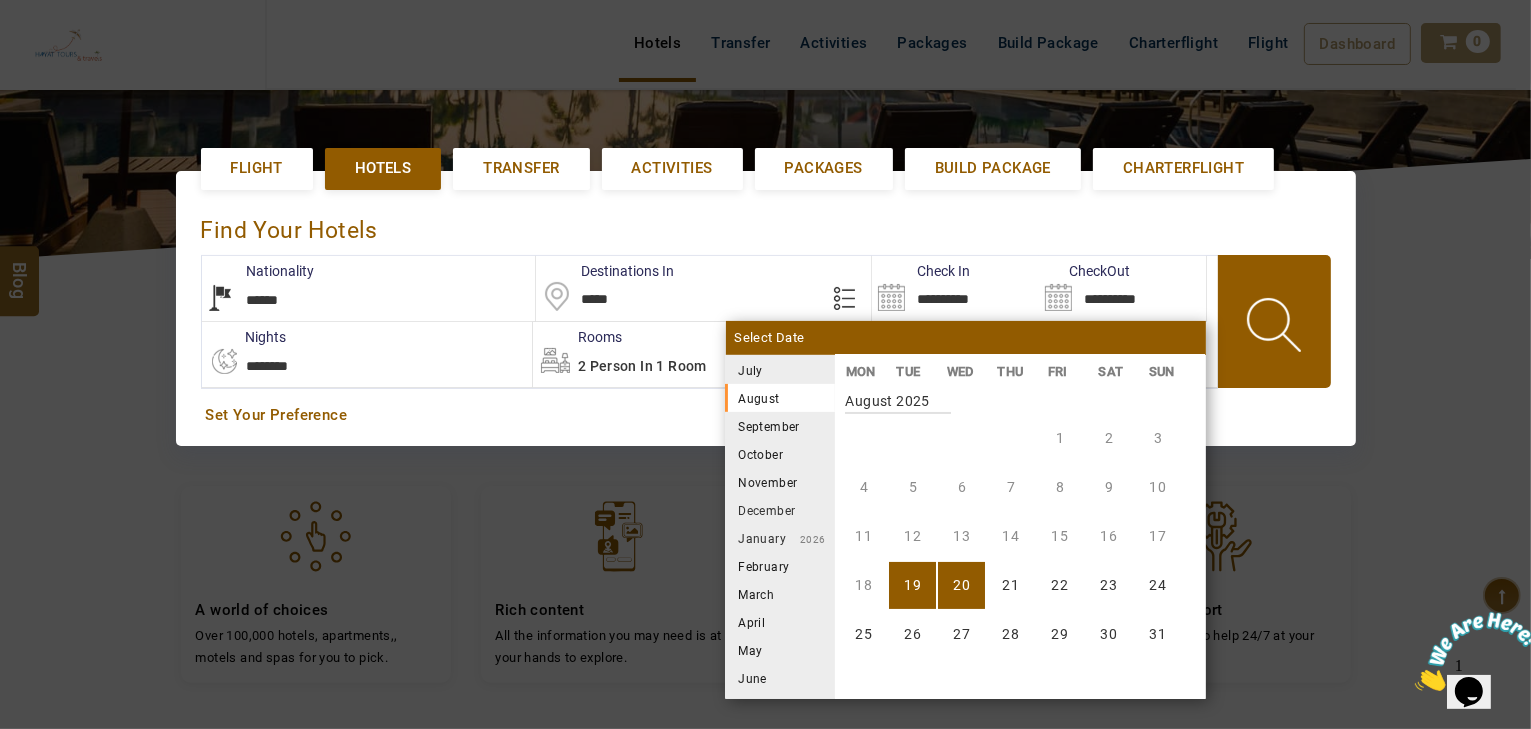 click on "**********" at bounding box center (367, 354) 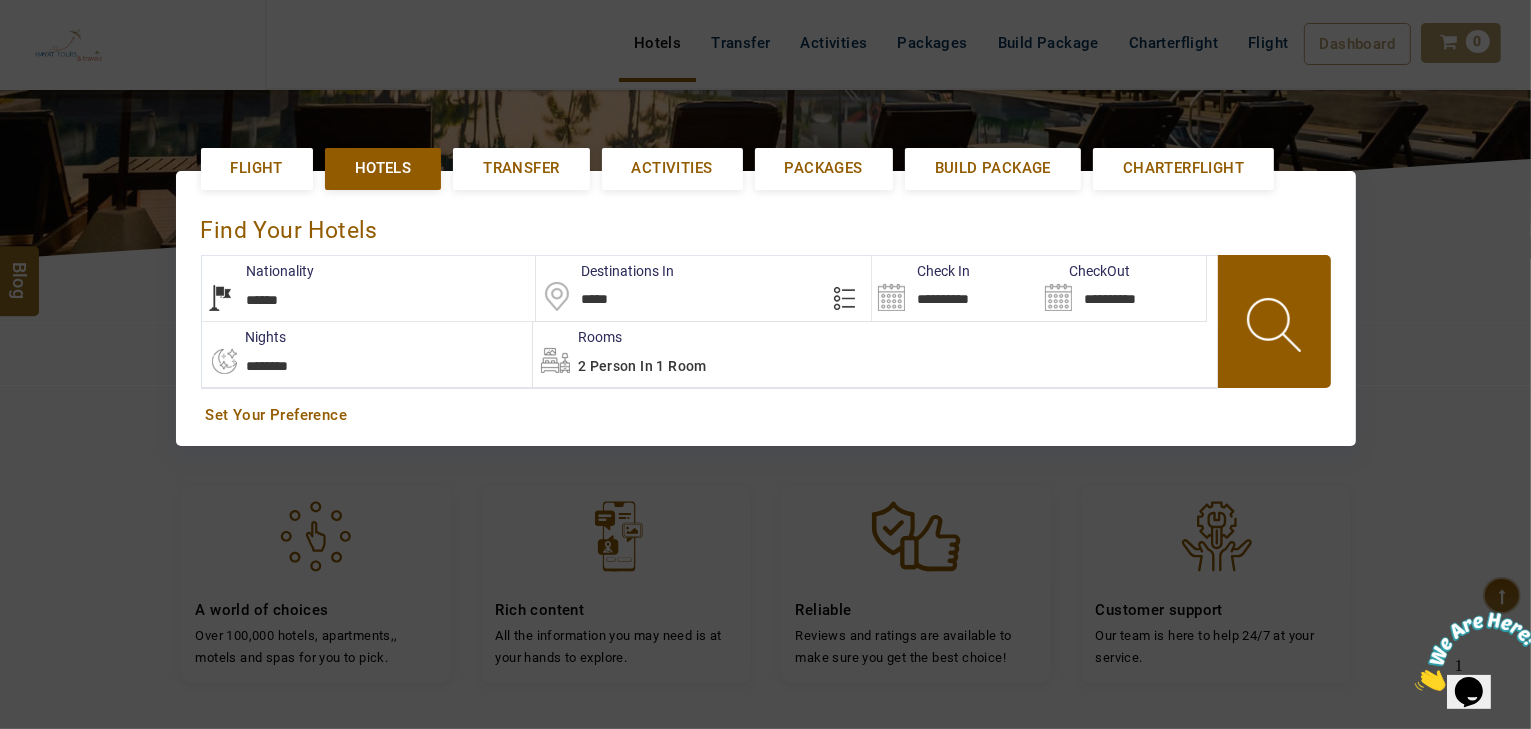 select on "*" 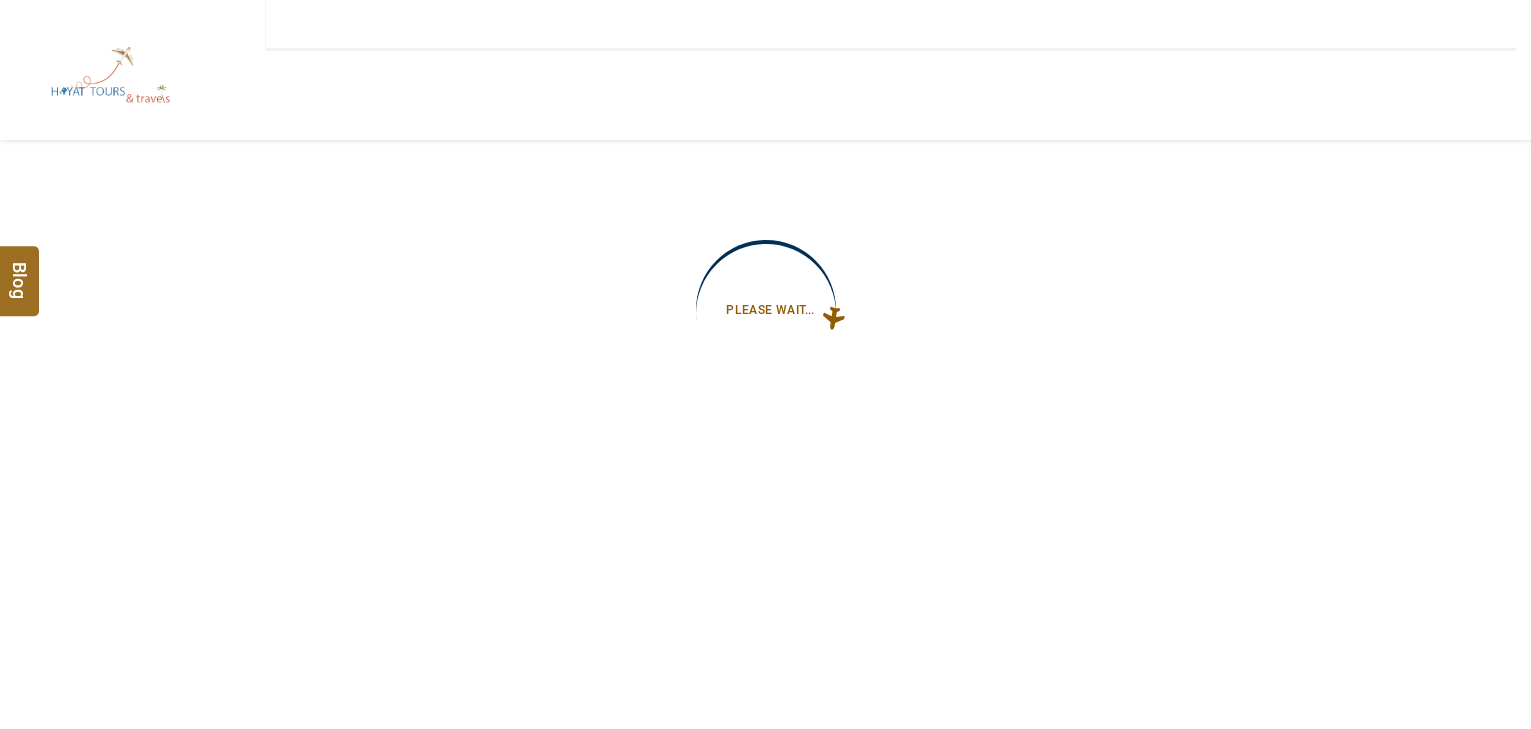 scroll, scrollTop: 0, scrollLeft: 0, axis: both 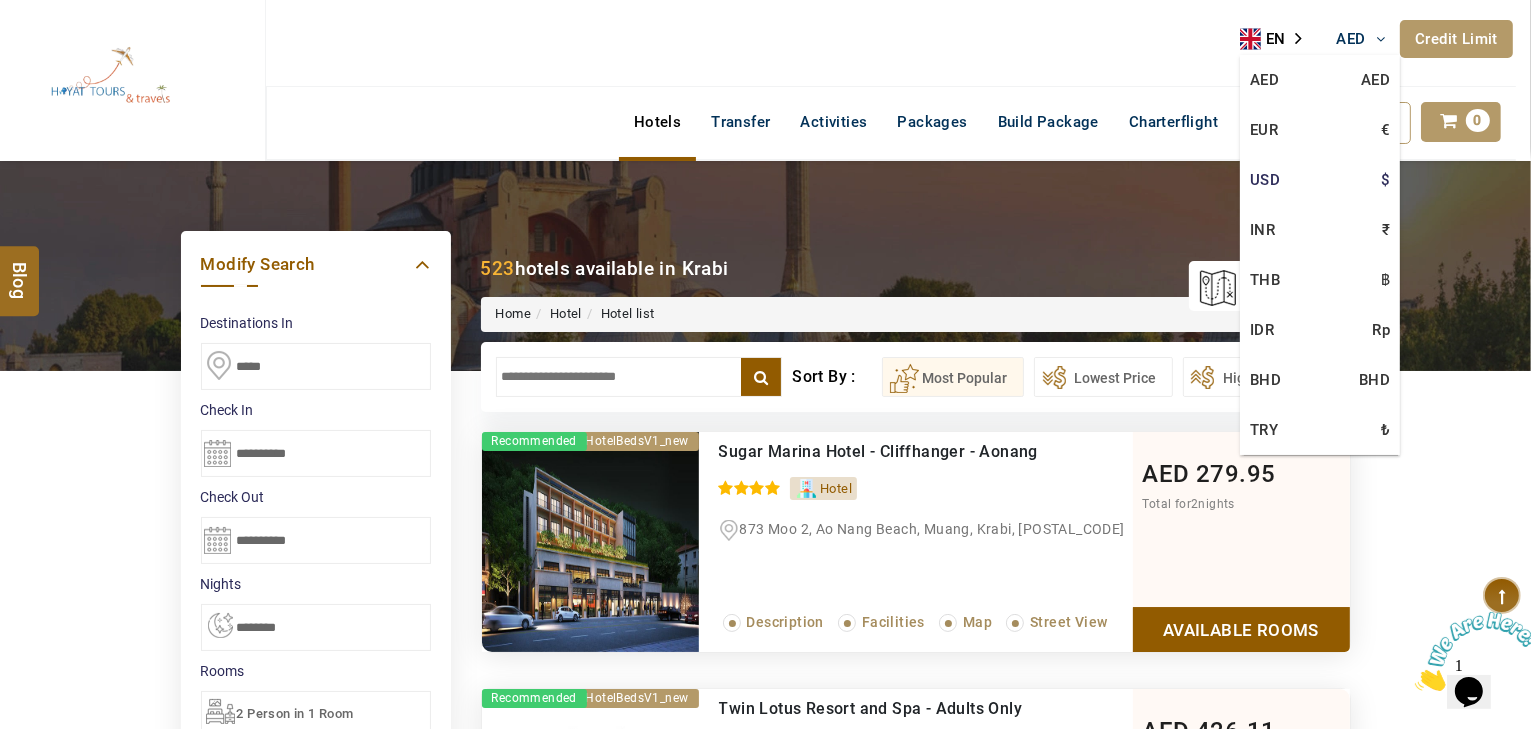 click on "USD  $" at bounding box center (1320, 80) 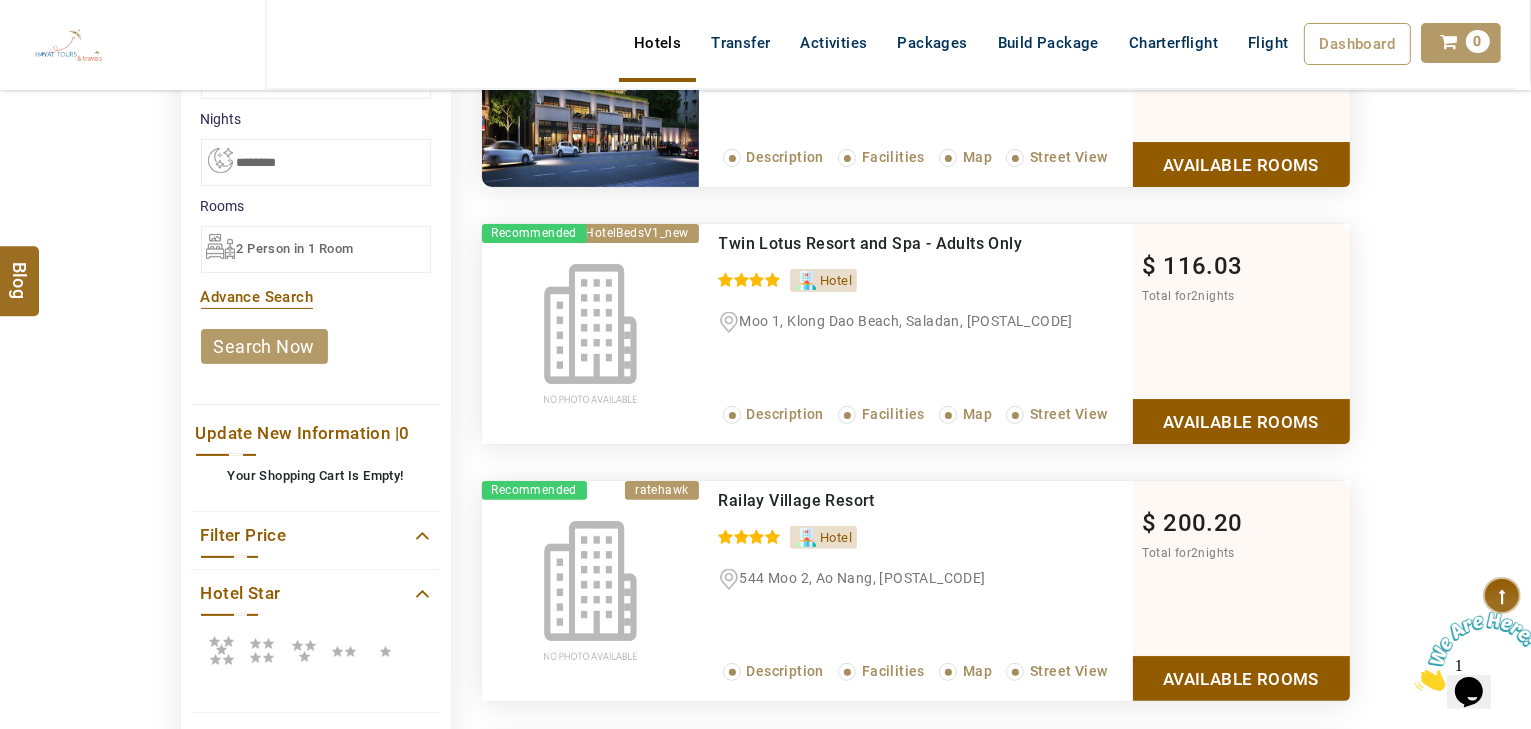 scroll, scrollTop: 640, scrollLeft: 0, axis: vertical 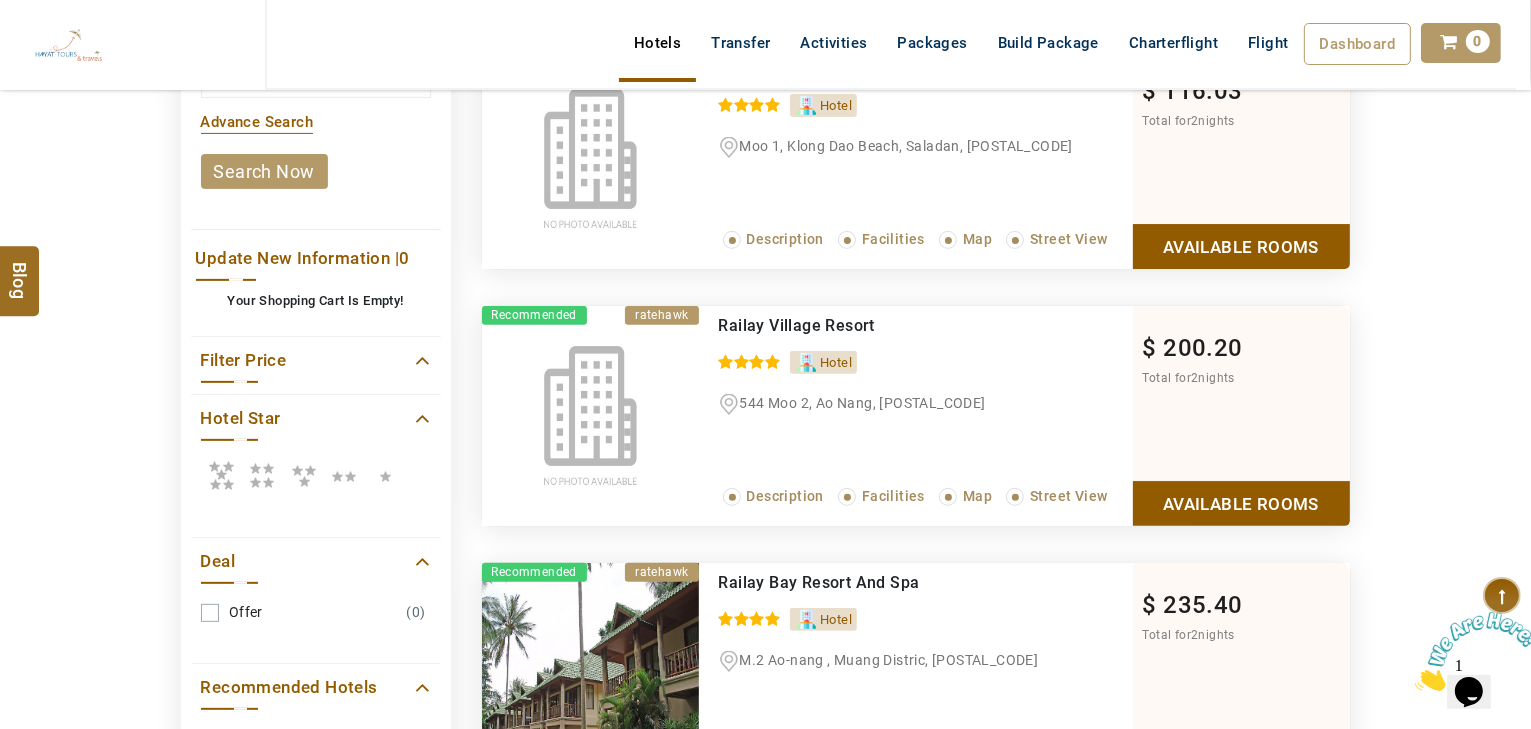 click at bounding box center (221, 475) 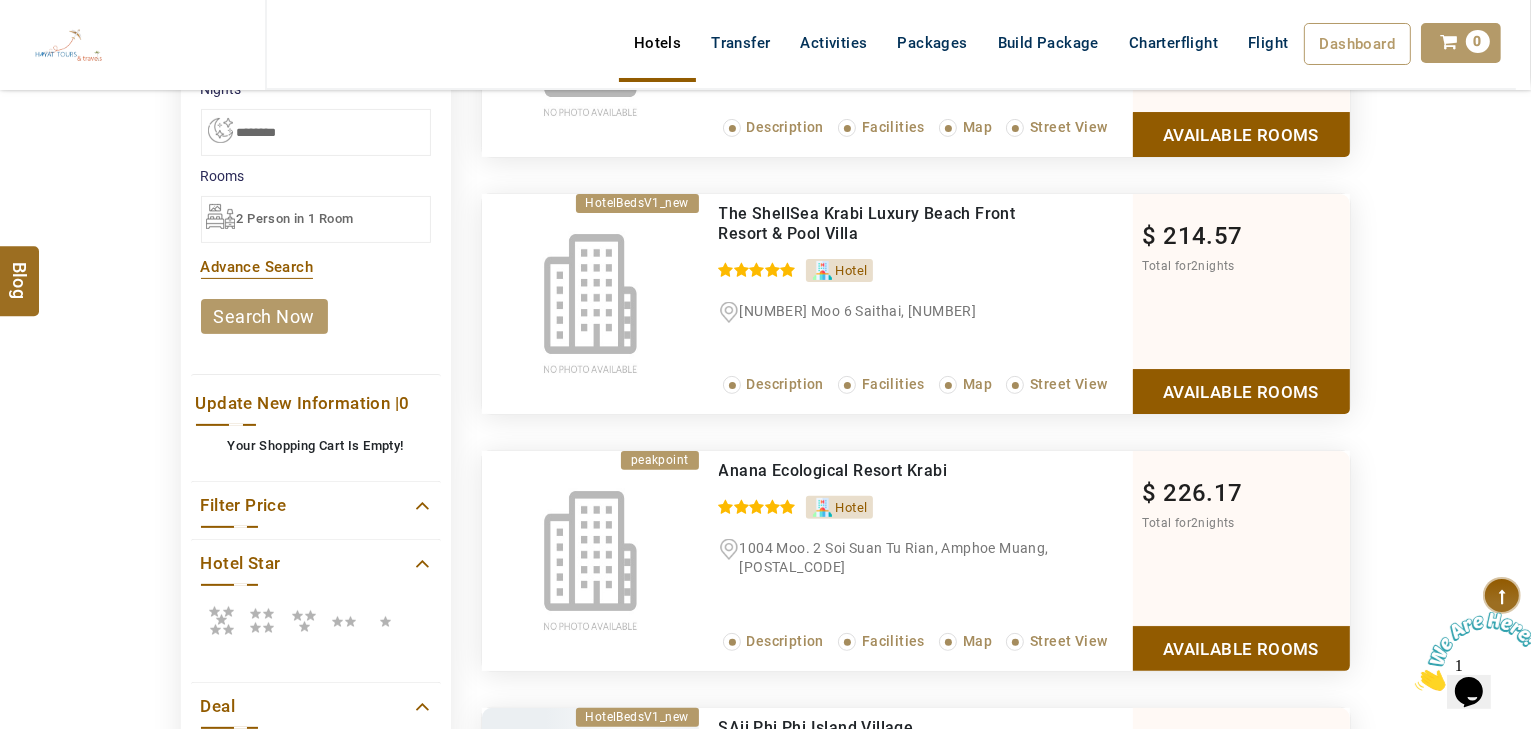 scroll, scrollTop: 400, scrollLeft: 0, axis: vertical 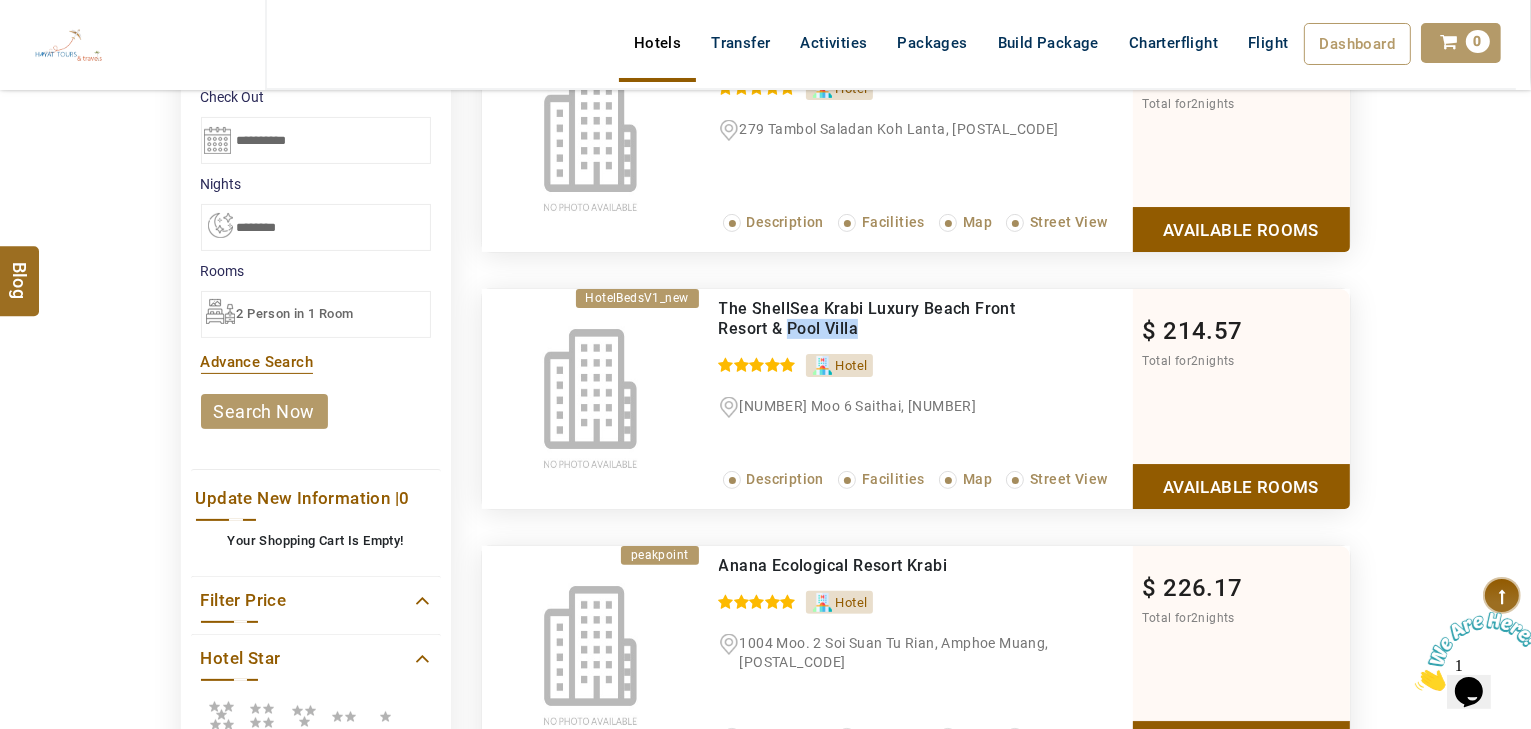 drag, startPoint x: 873, startPoint y: 325, endPoint x: 790, endPoint y: 321, distance: 83.09633 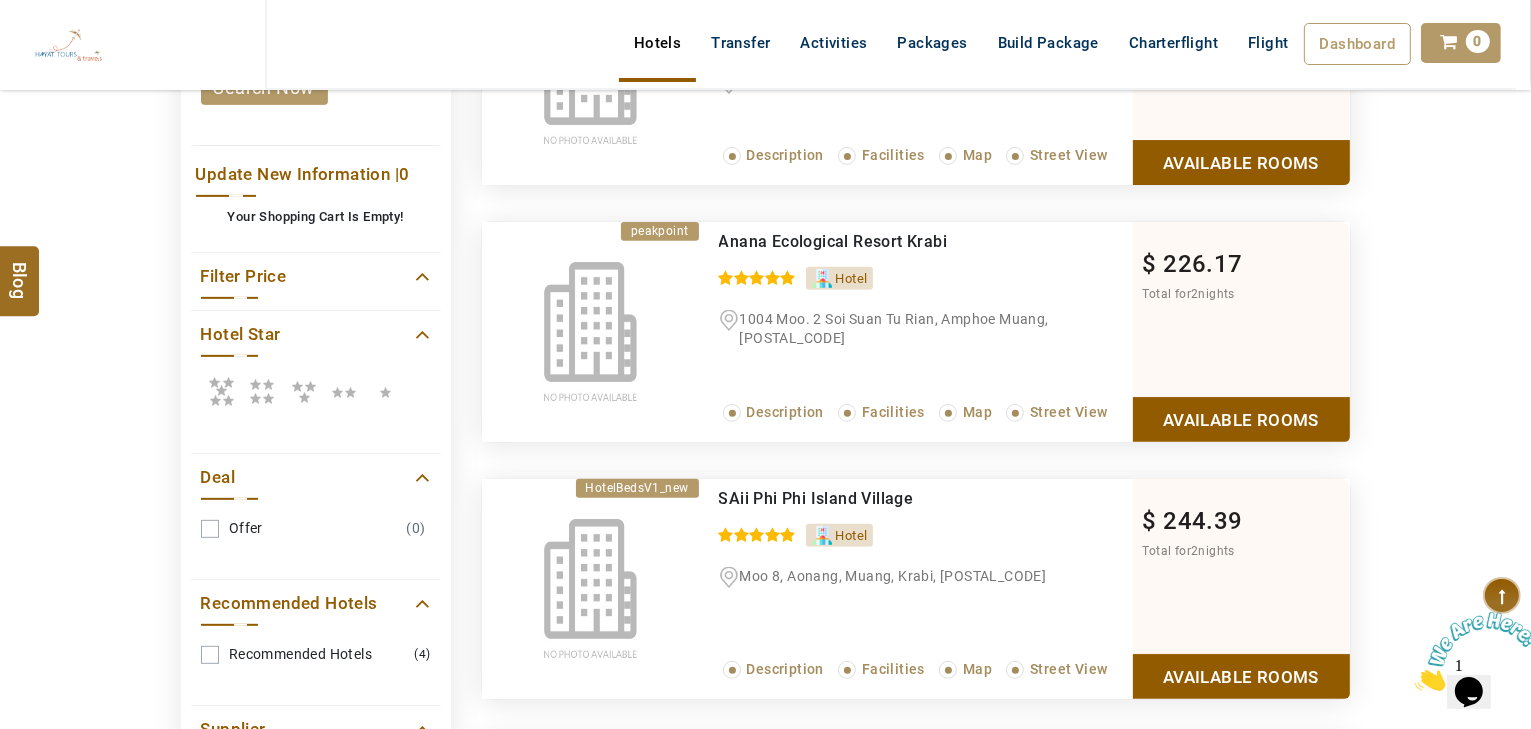scroll, scrollTop: 1040, scrollLeft: 0, axis: vertical 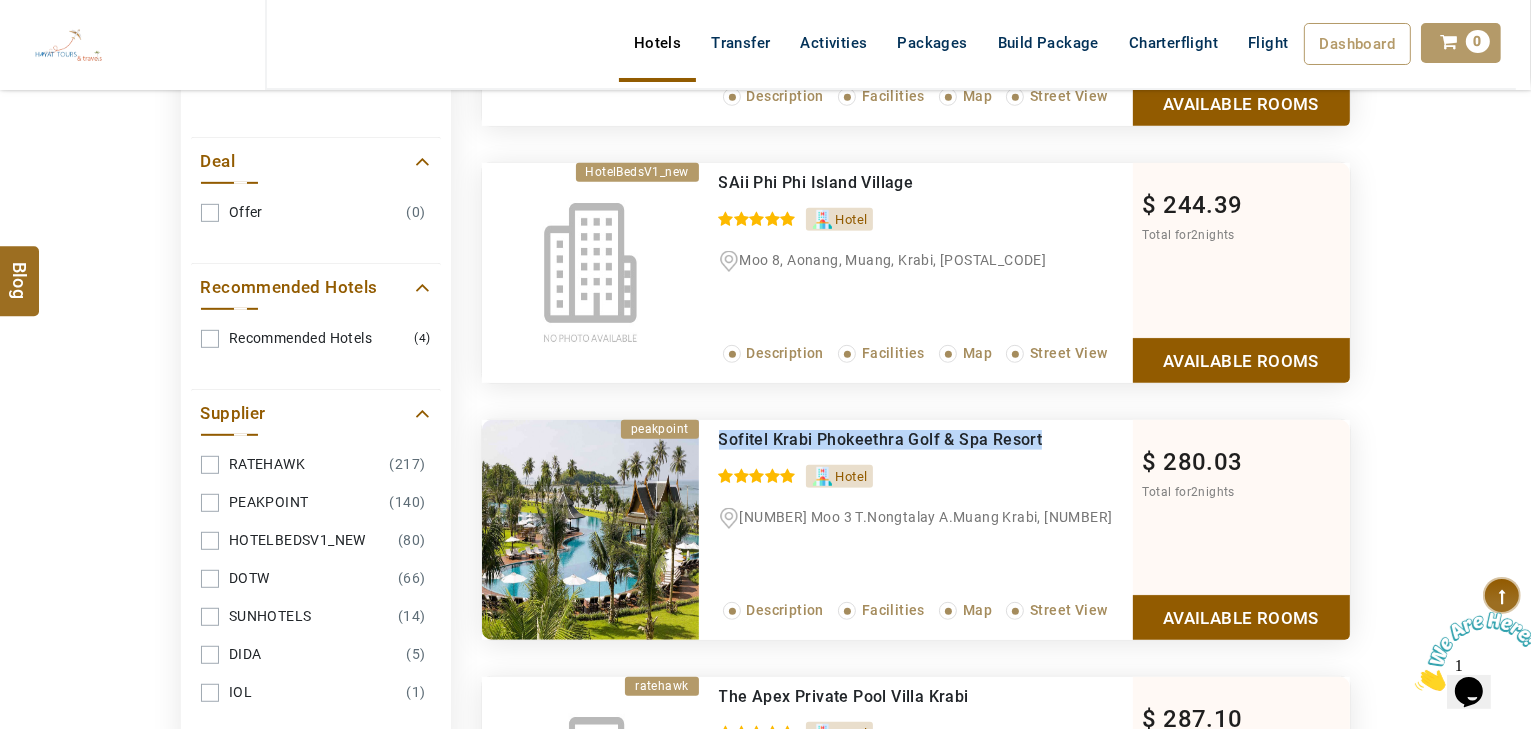 drag, startPoint x: 1052, startPoint y: 434, endPoint x: 752, endPoint y: 441, distance: 300.08167 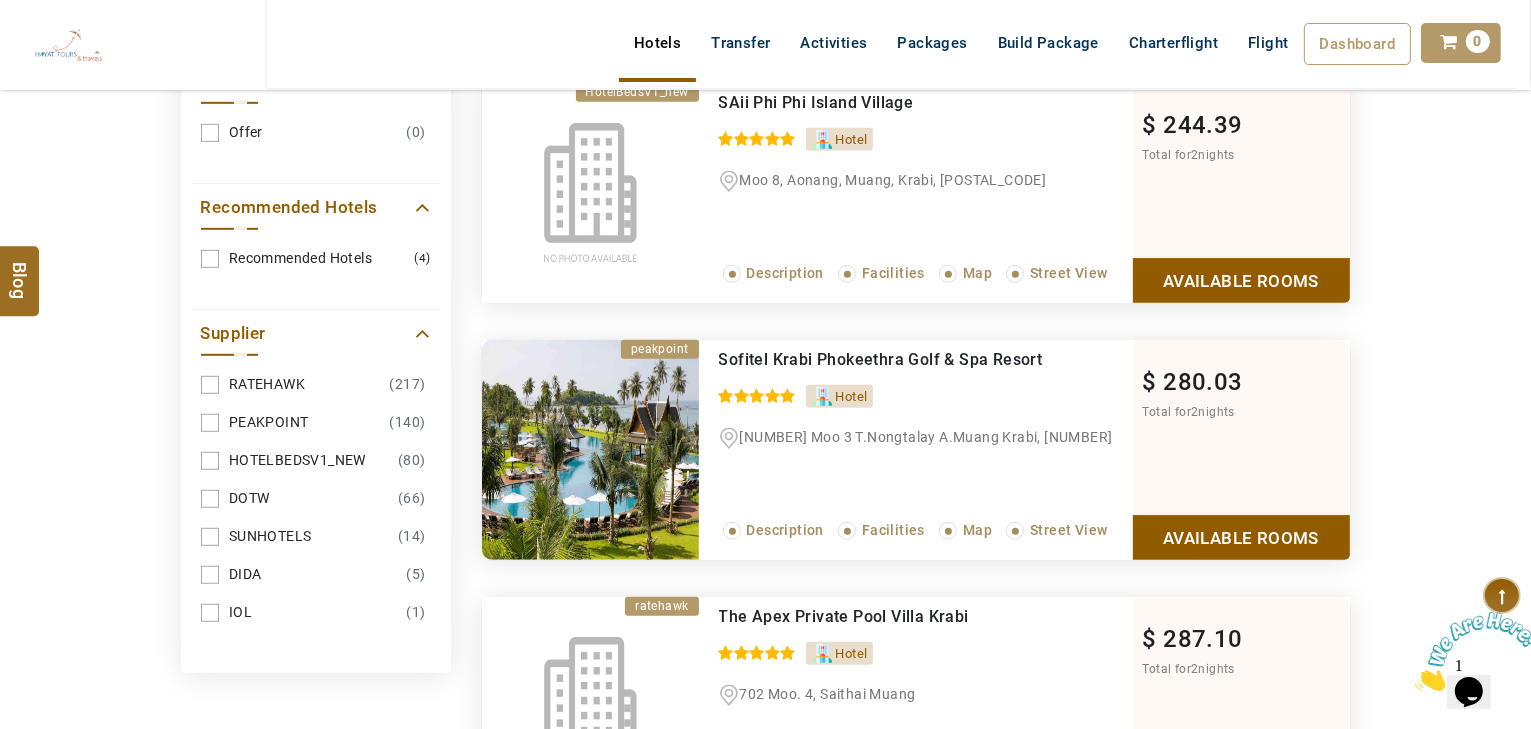 click on "Available Rooms" at bounding box center (1241, 537) 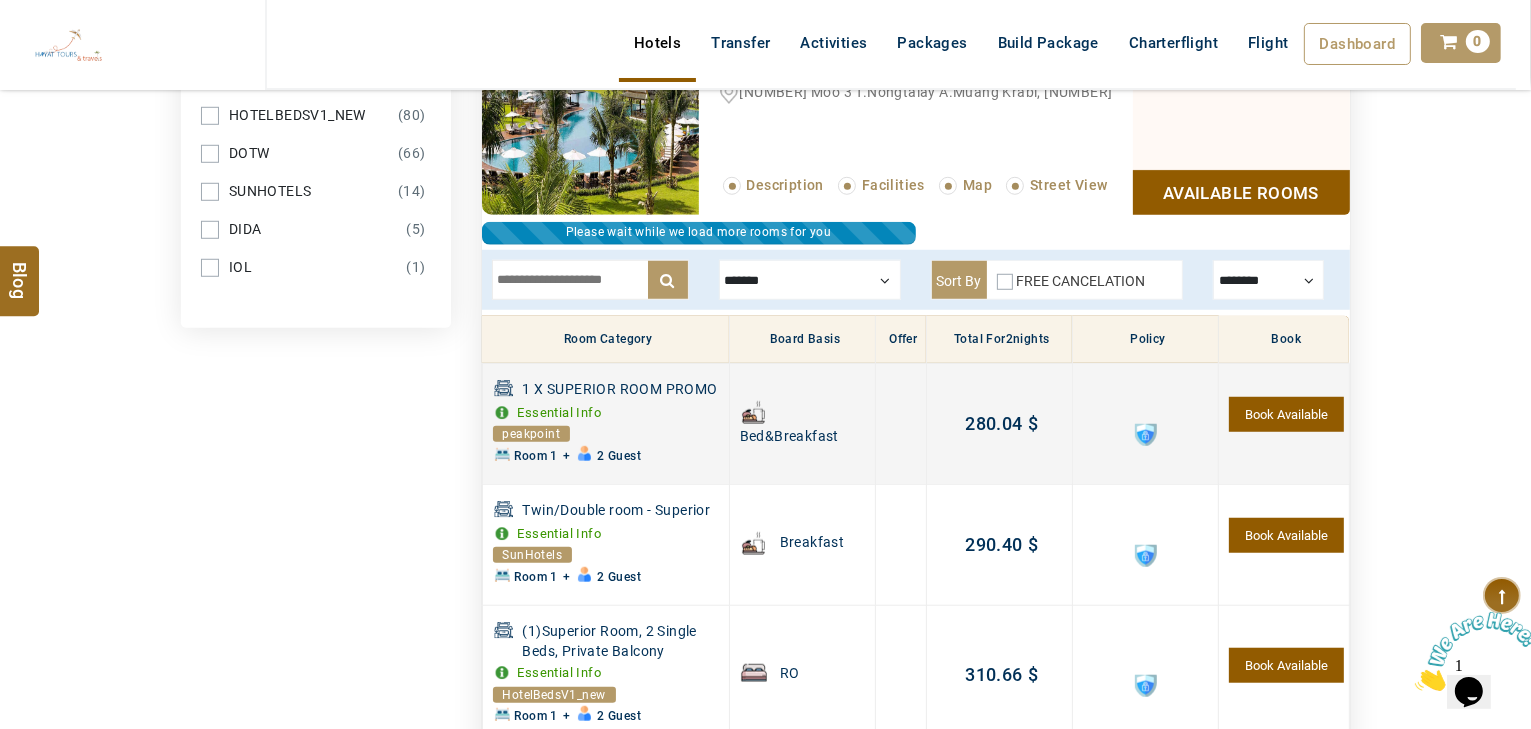 scroll, scrollTop: 1487, scrollLeft: 0, axis: vertical 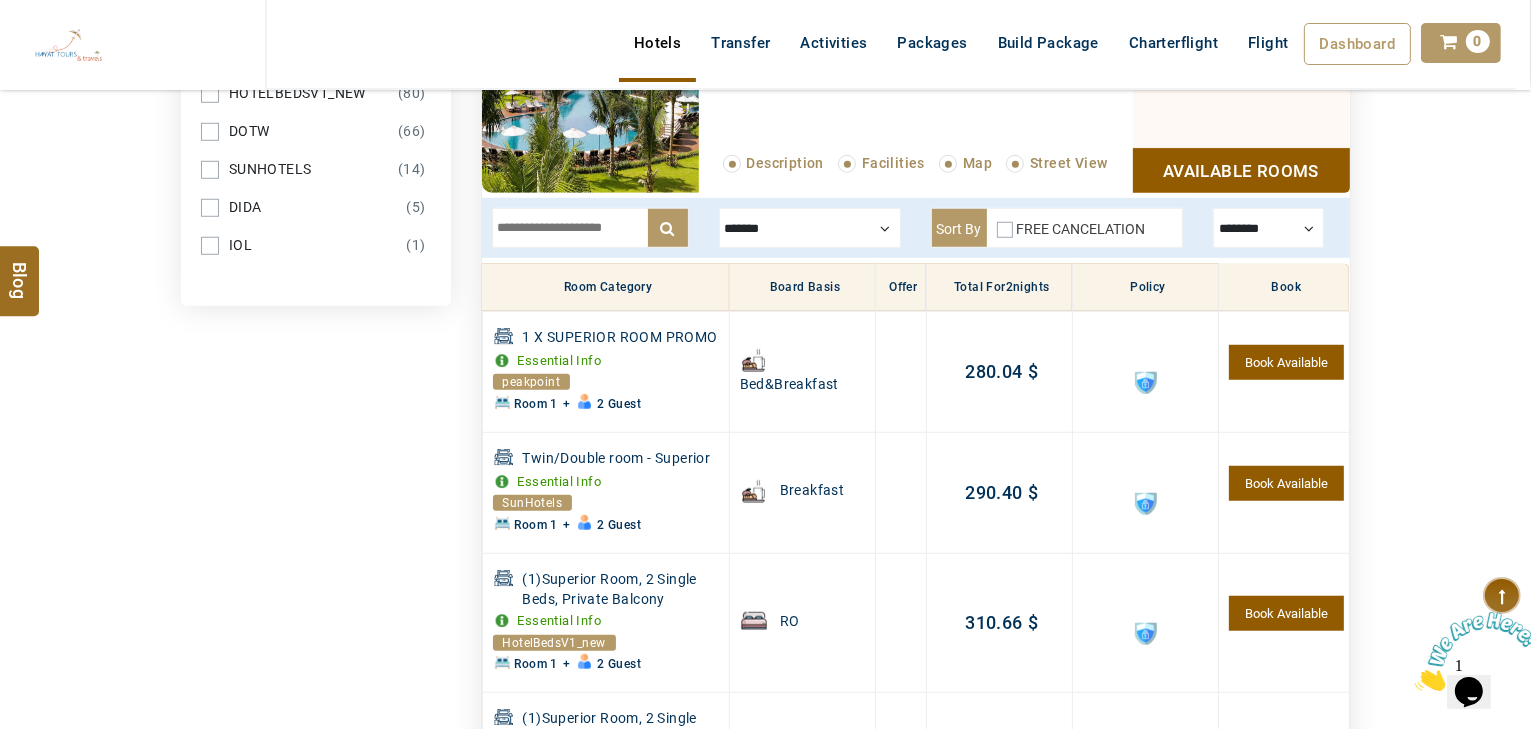 click at bounding box center (590, 228) 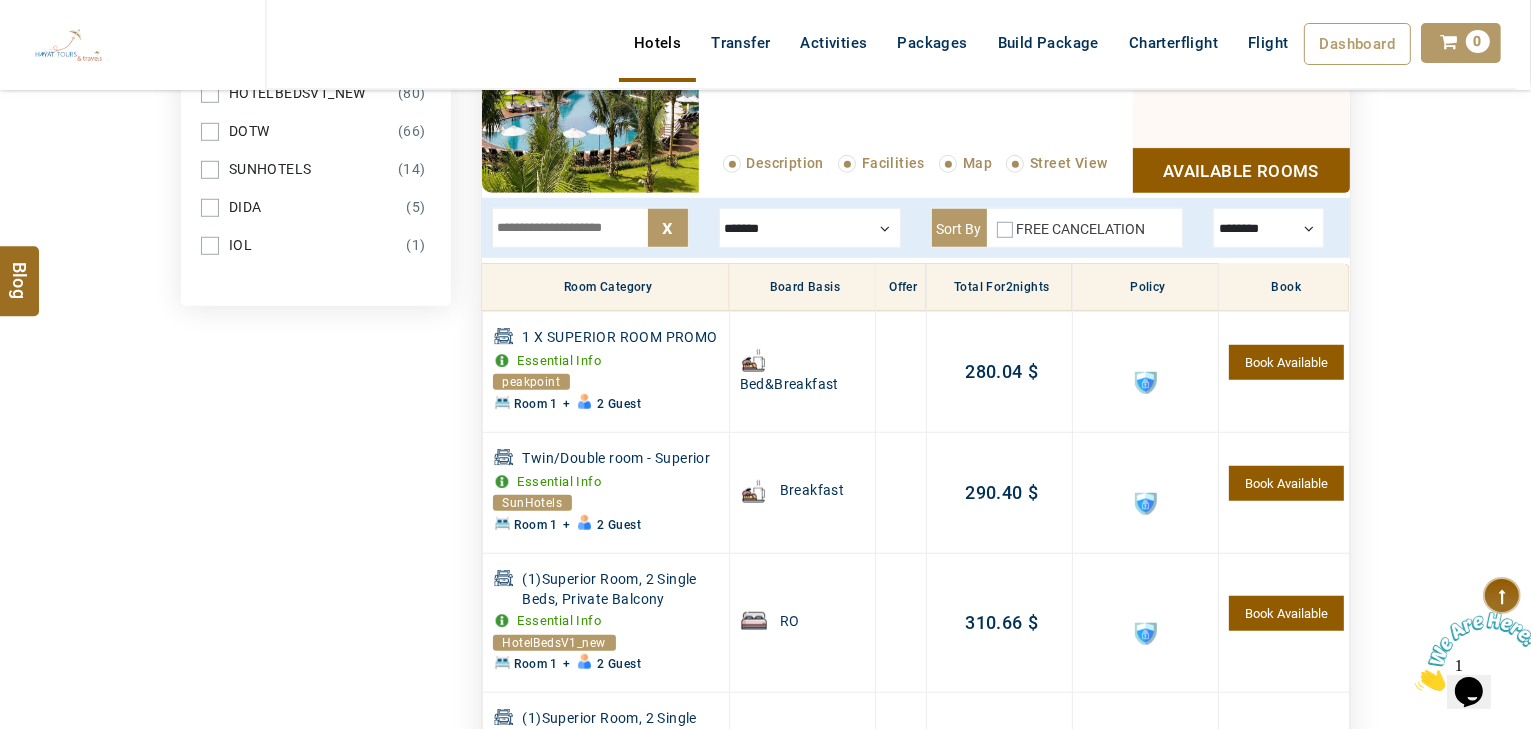 click at bounding box center [1146, 383] 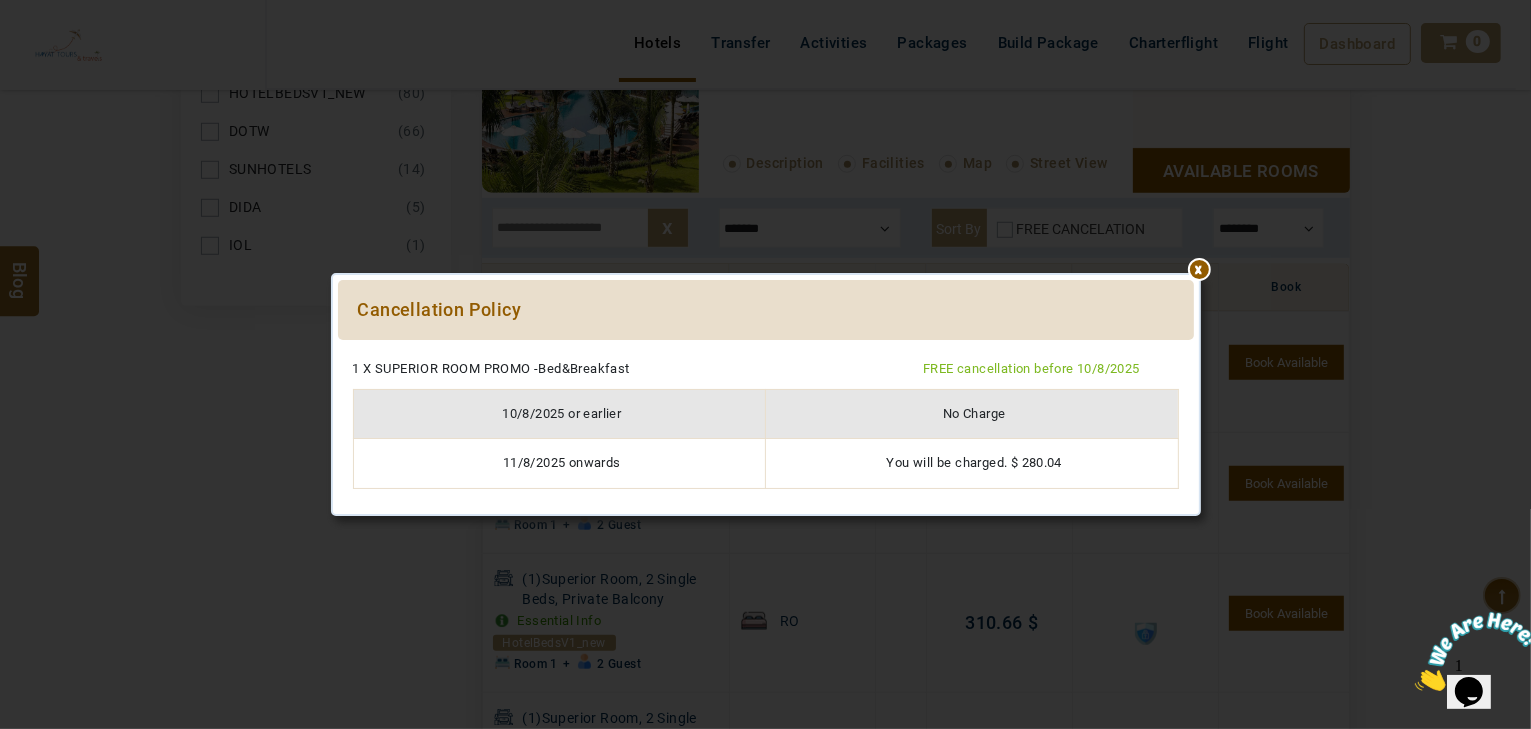 click at bounding box center [766, 350] 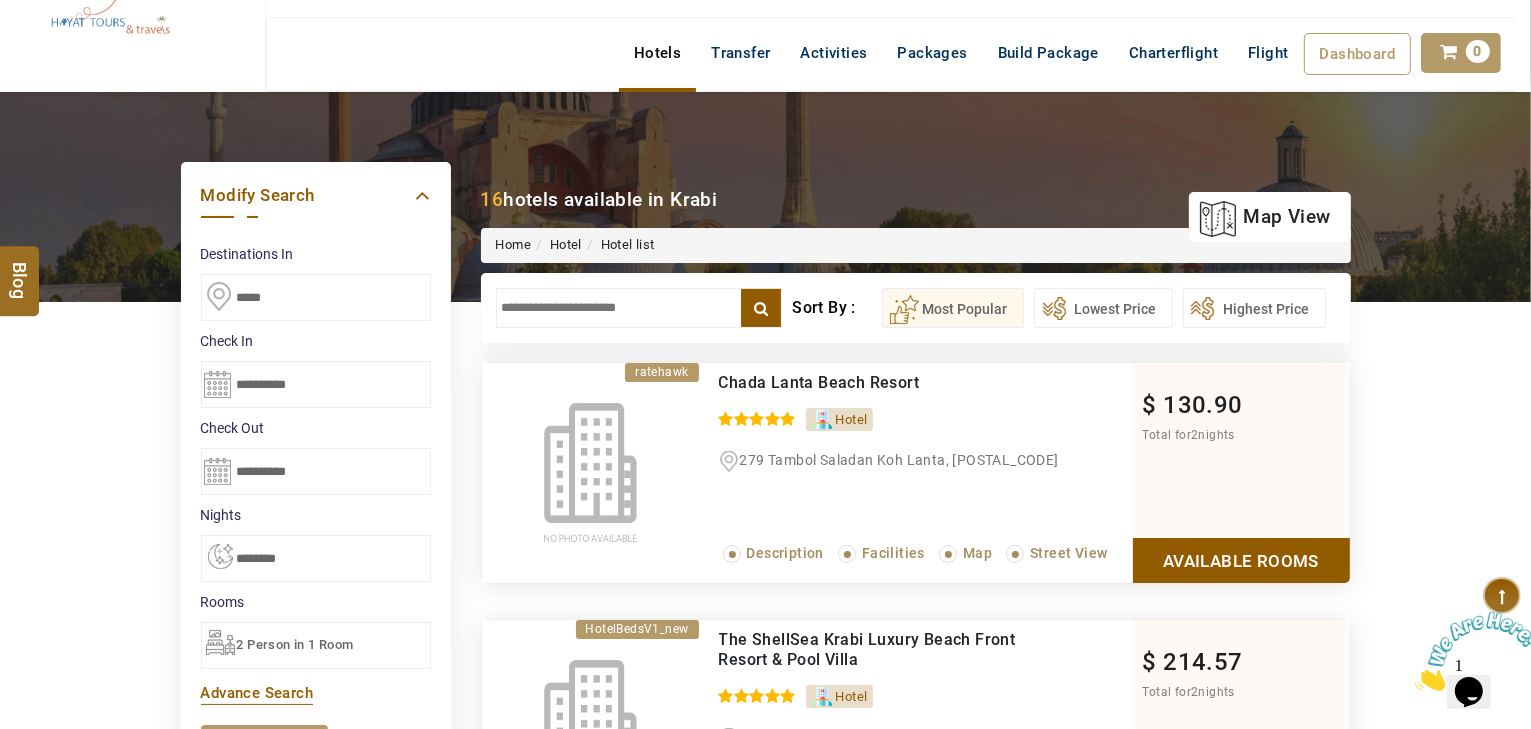 scroll, scrollTop: 0, scrollLeft: 0, axis: both 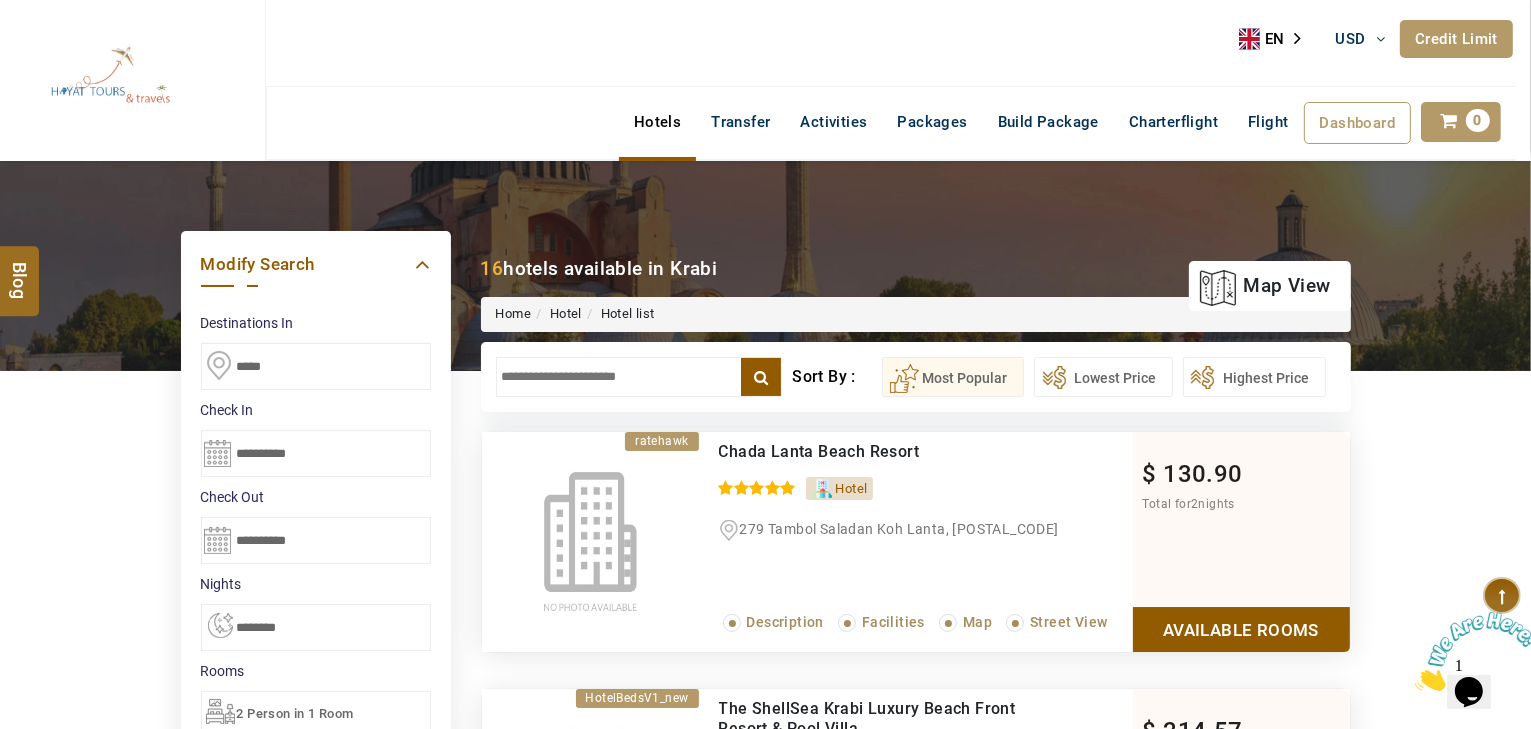 drag, startPoint x: 293, startPoint y: 361, endPoint x: 0, endPoint y: 364, distance: 293.01535 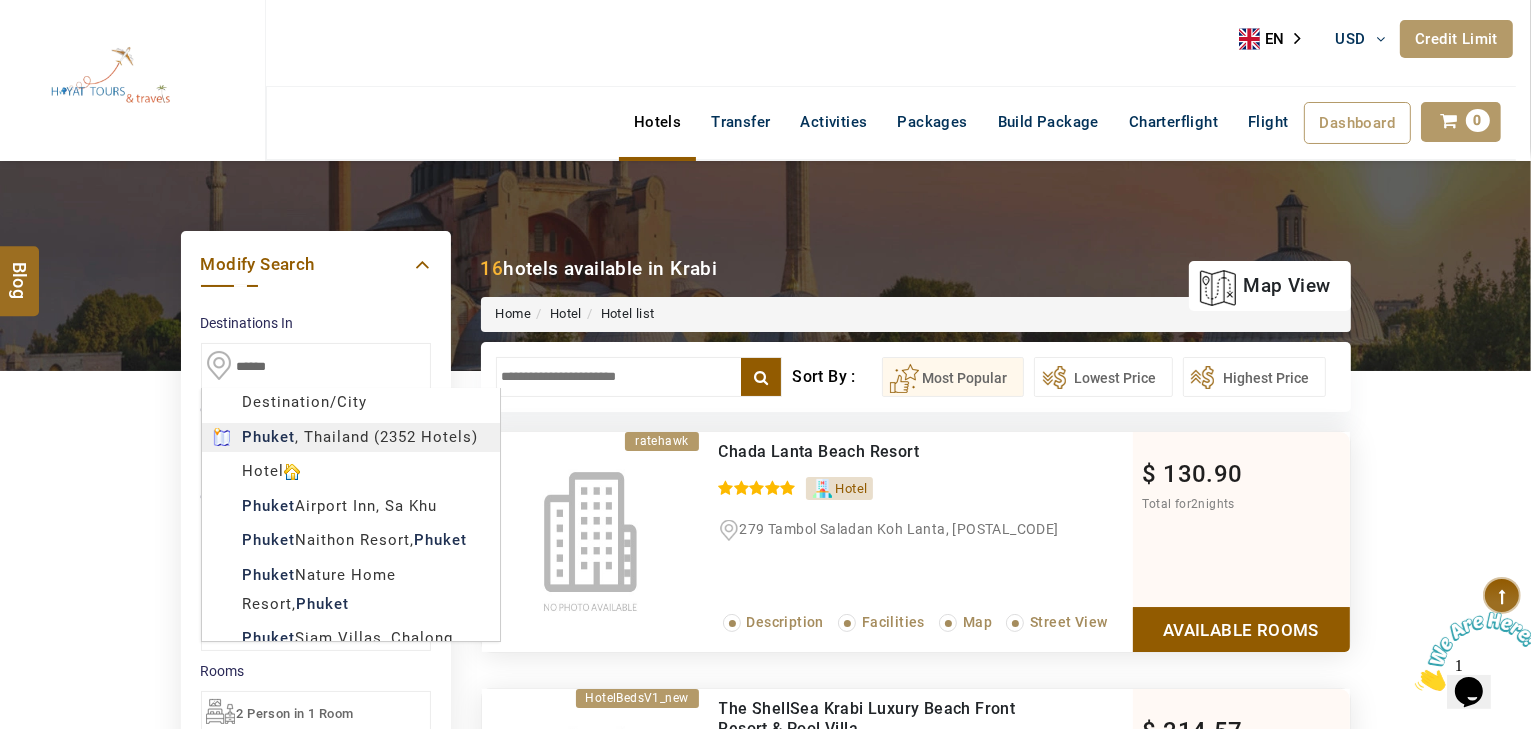 type on "******" 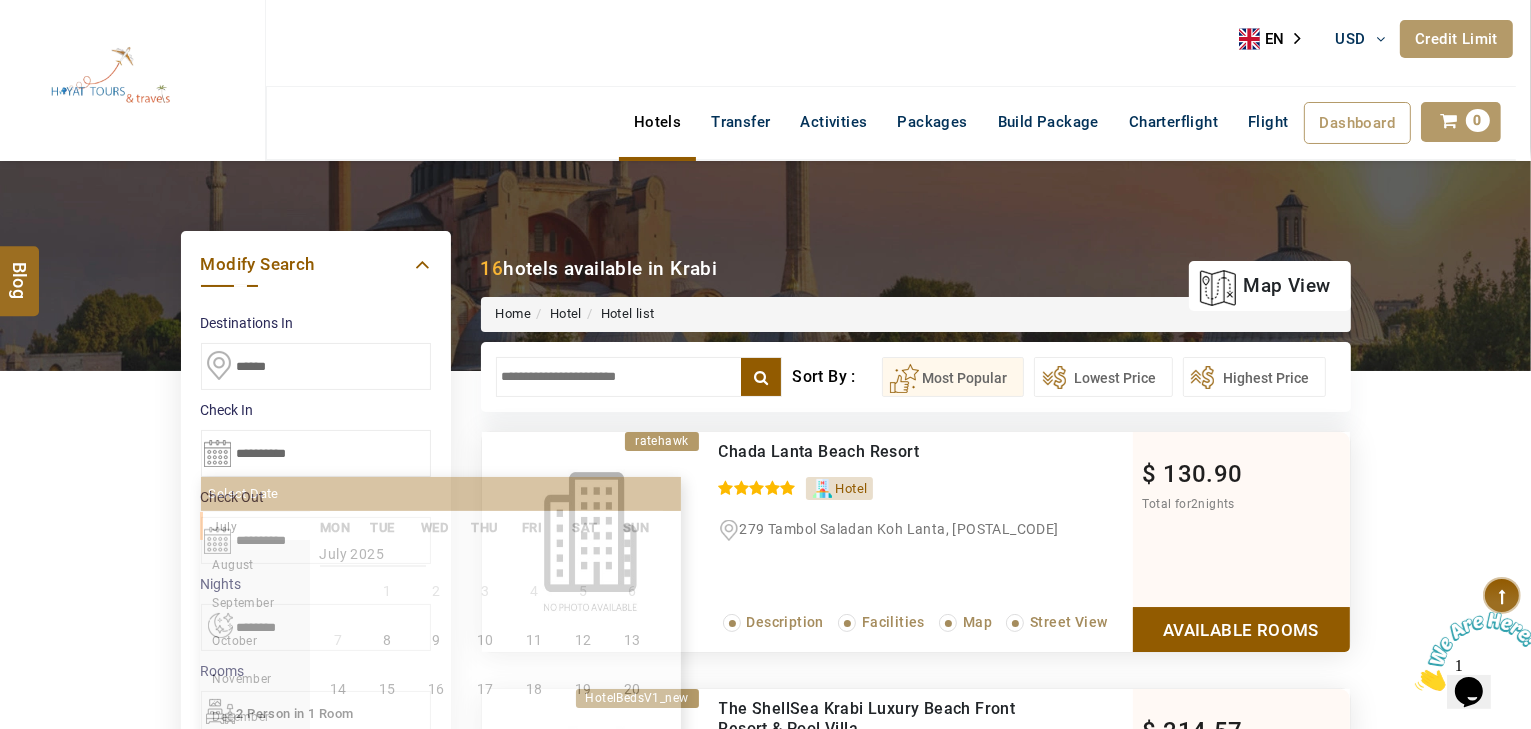 click on "**********" at bounding box center (316, 453) 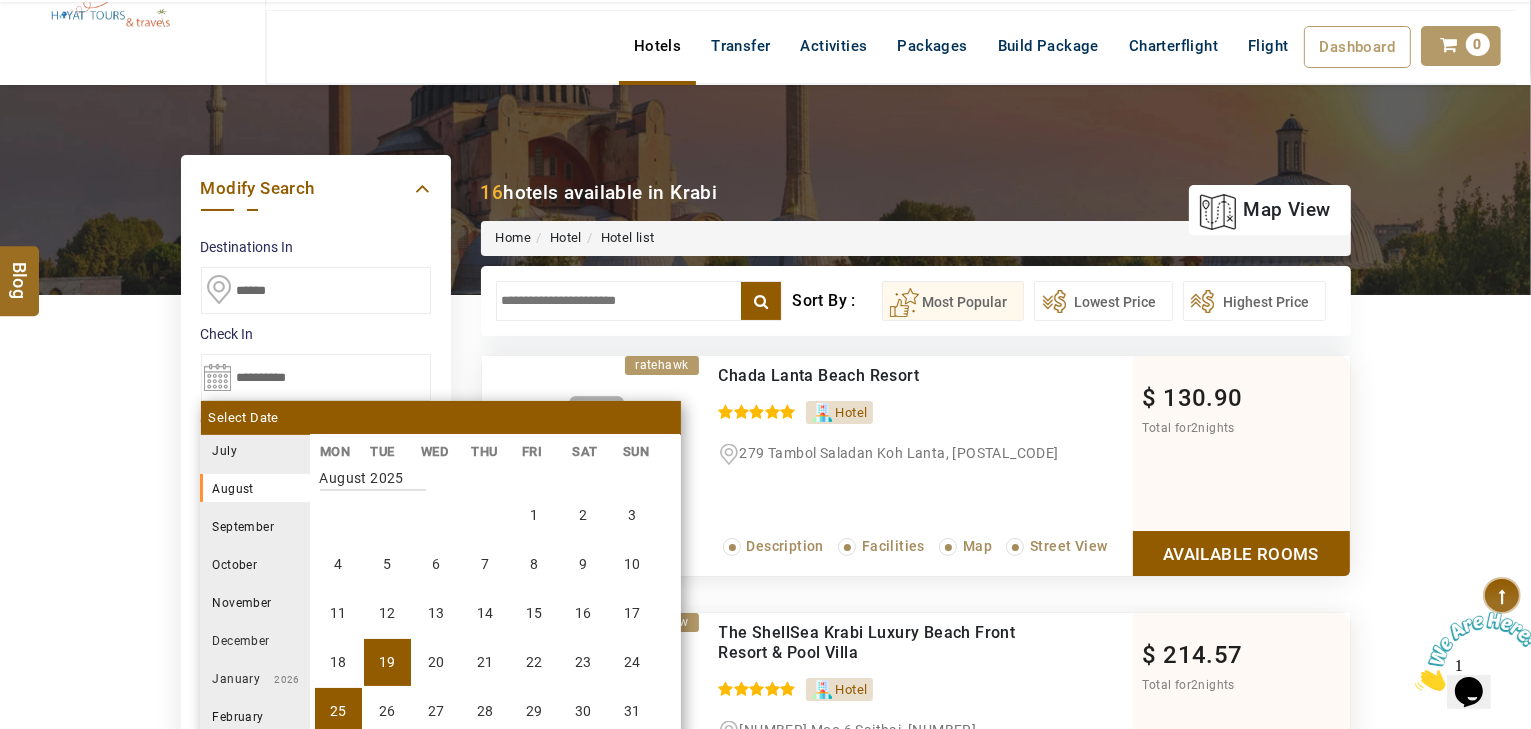 scroll, scrollTop: 240, scrollLeft: 0, axis: vertical 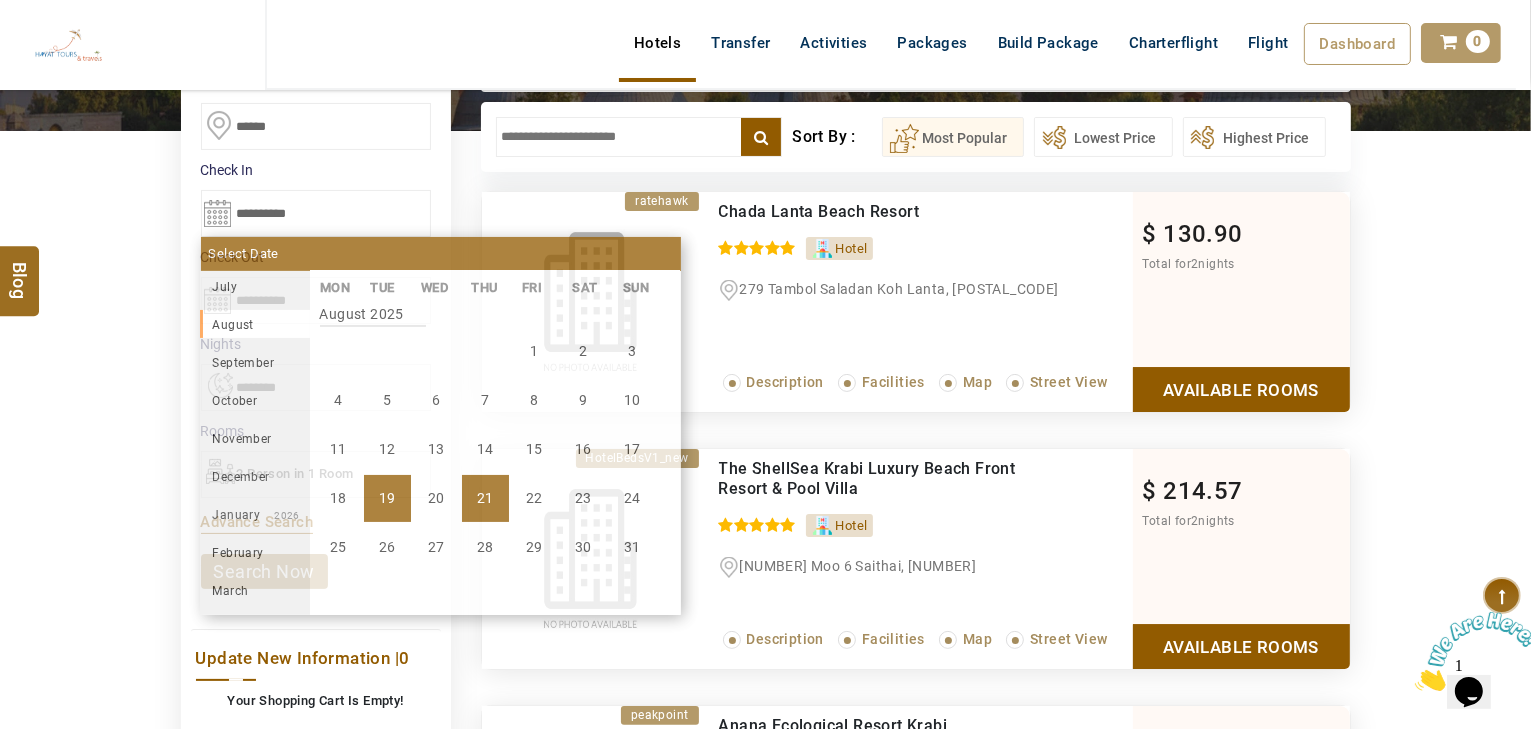 click on "21" at bounding box center [485, 498] 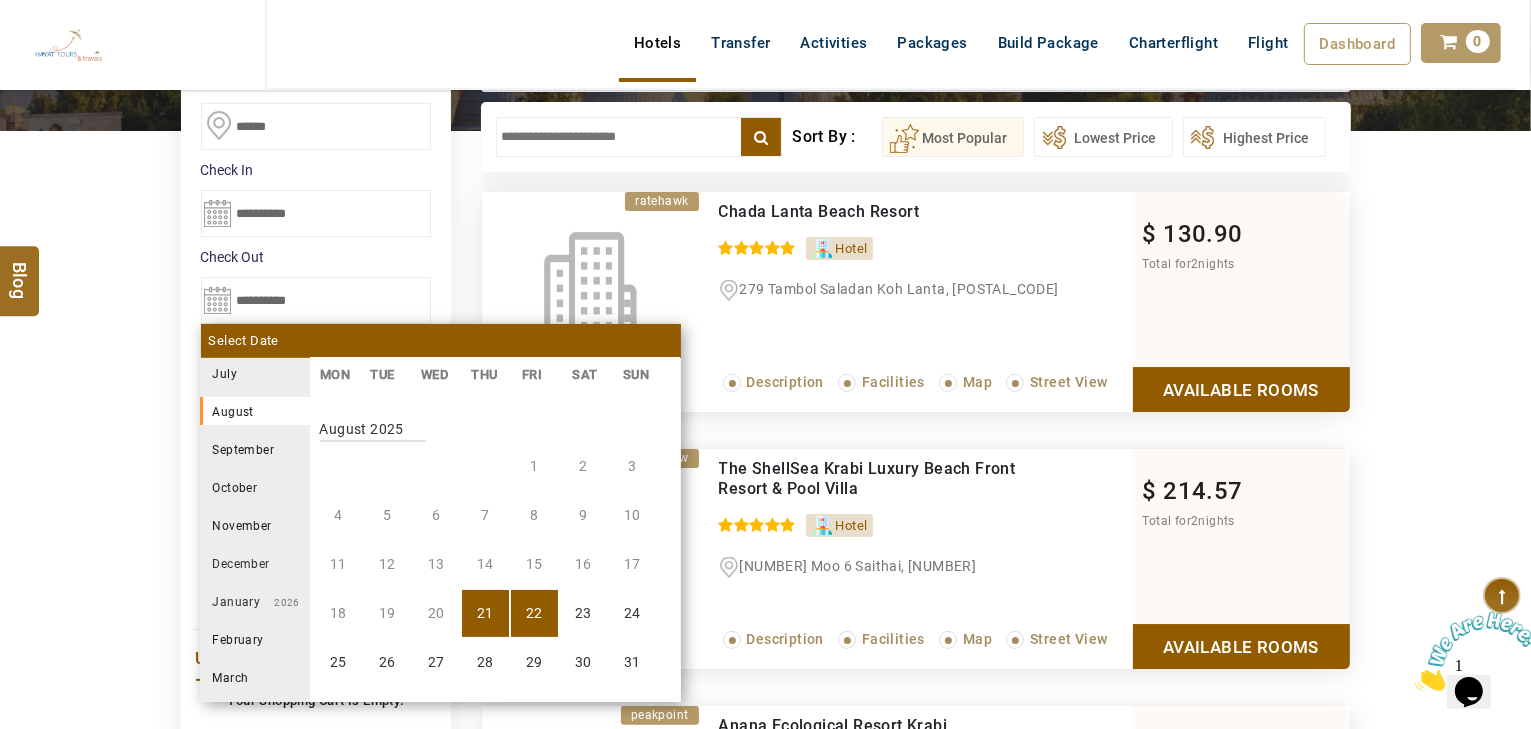 scroll, scrollTop: 370, scrollLeft: 0, axis: vertical 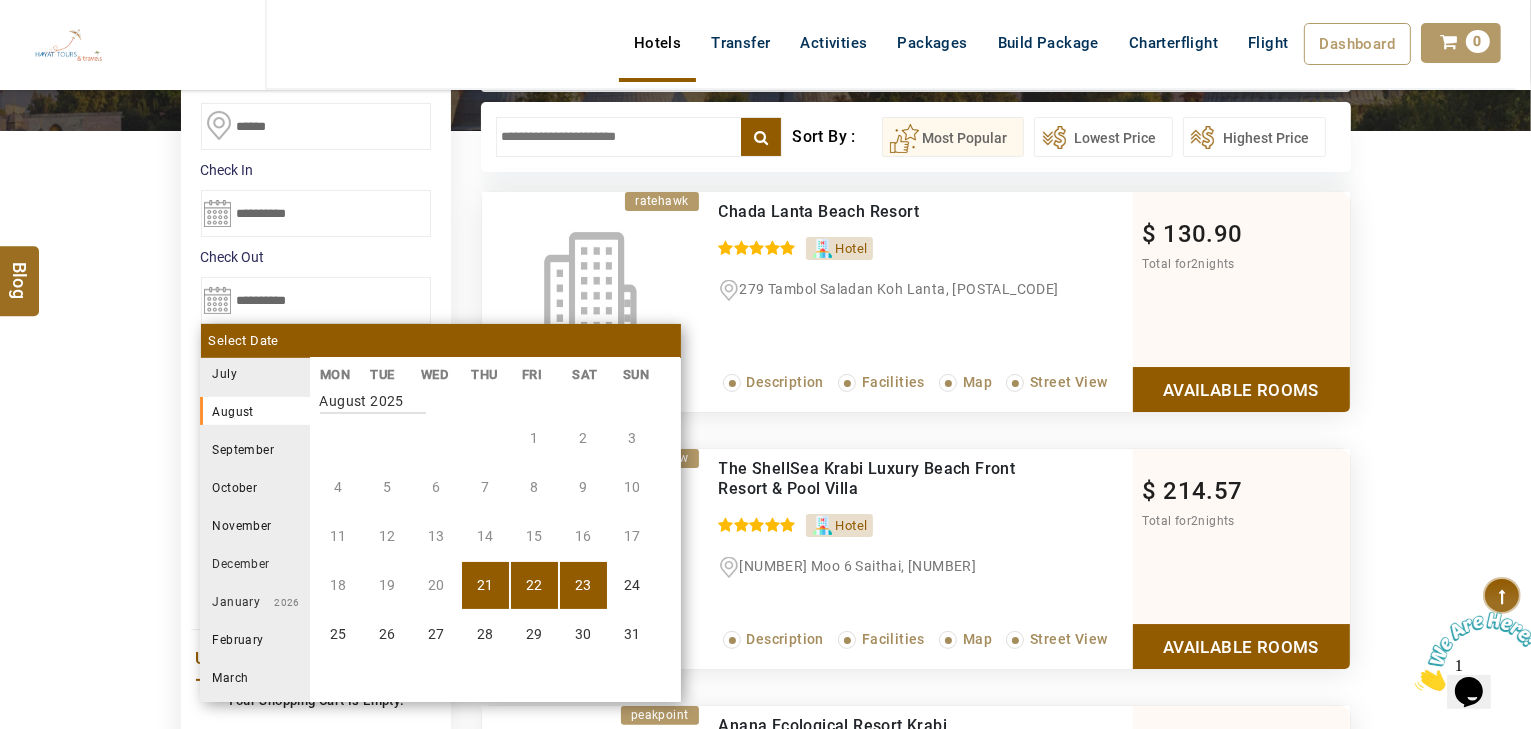 click on "23" at bounding box center (583, 585) 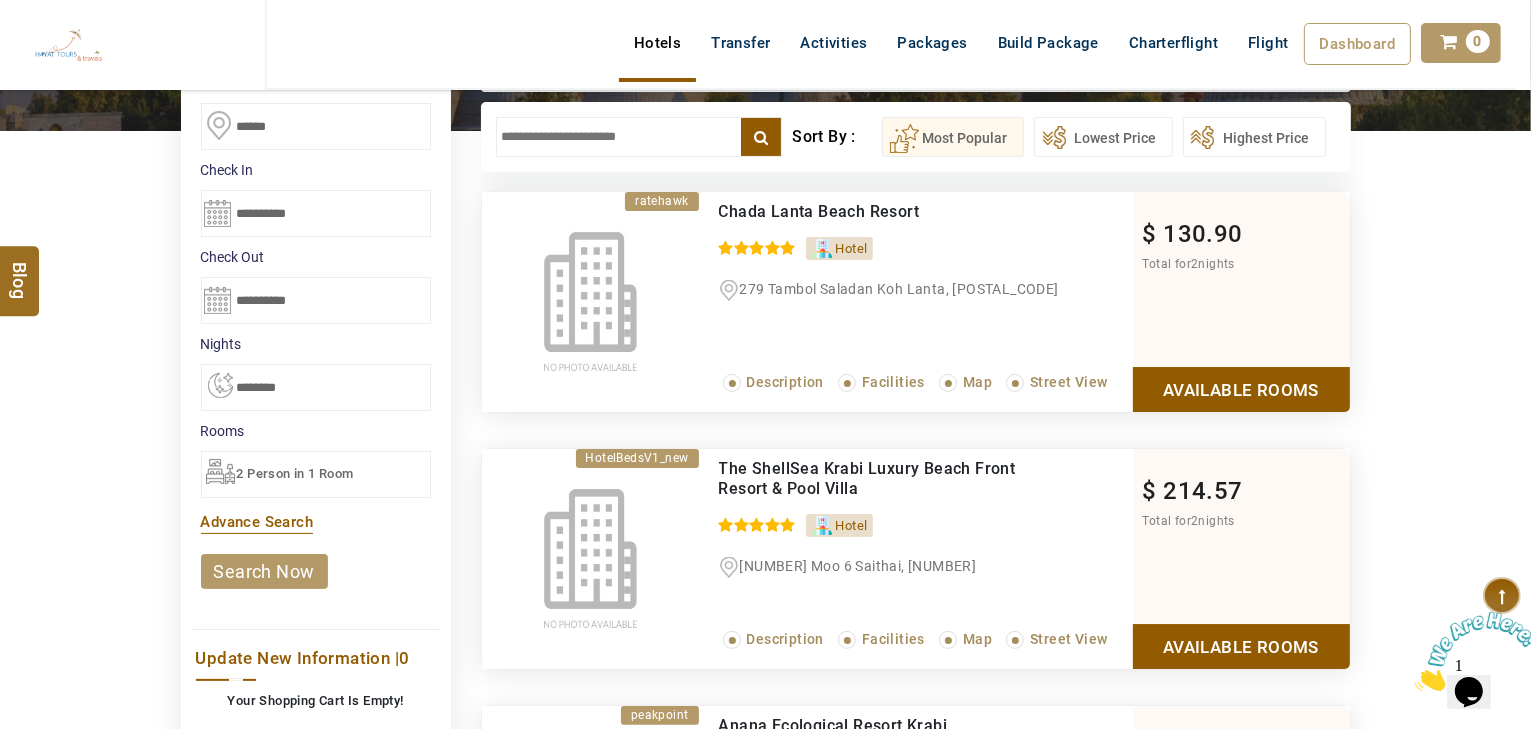 click on "search now" at bounding box center [264, 571] 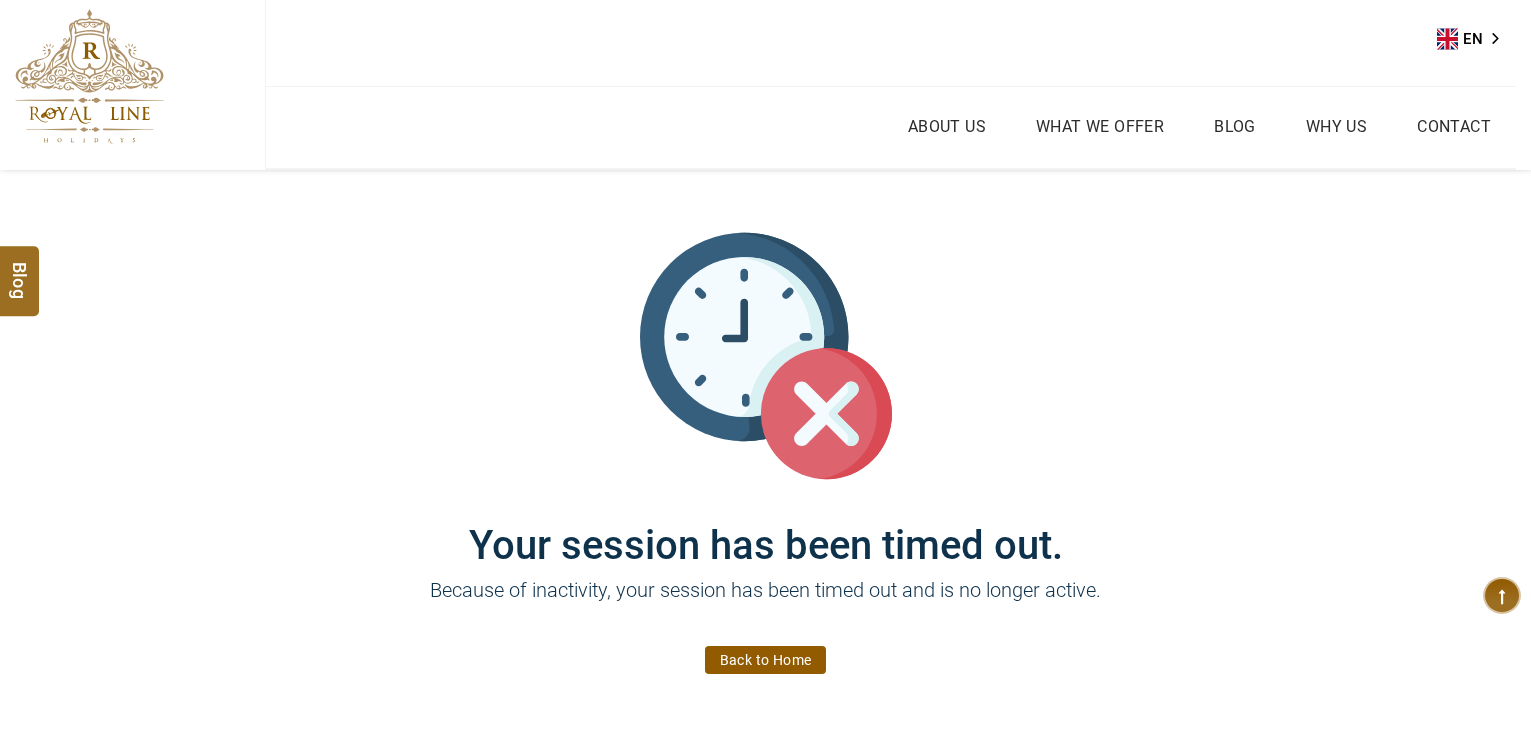 scroll, scrollTop: 0, scrollLeft: 0, axis: both 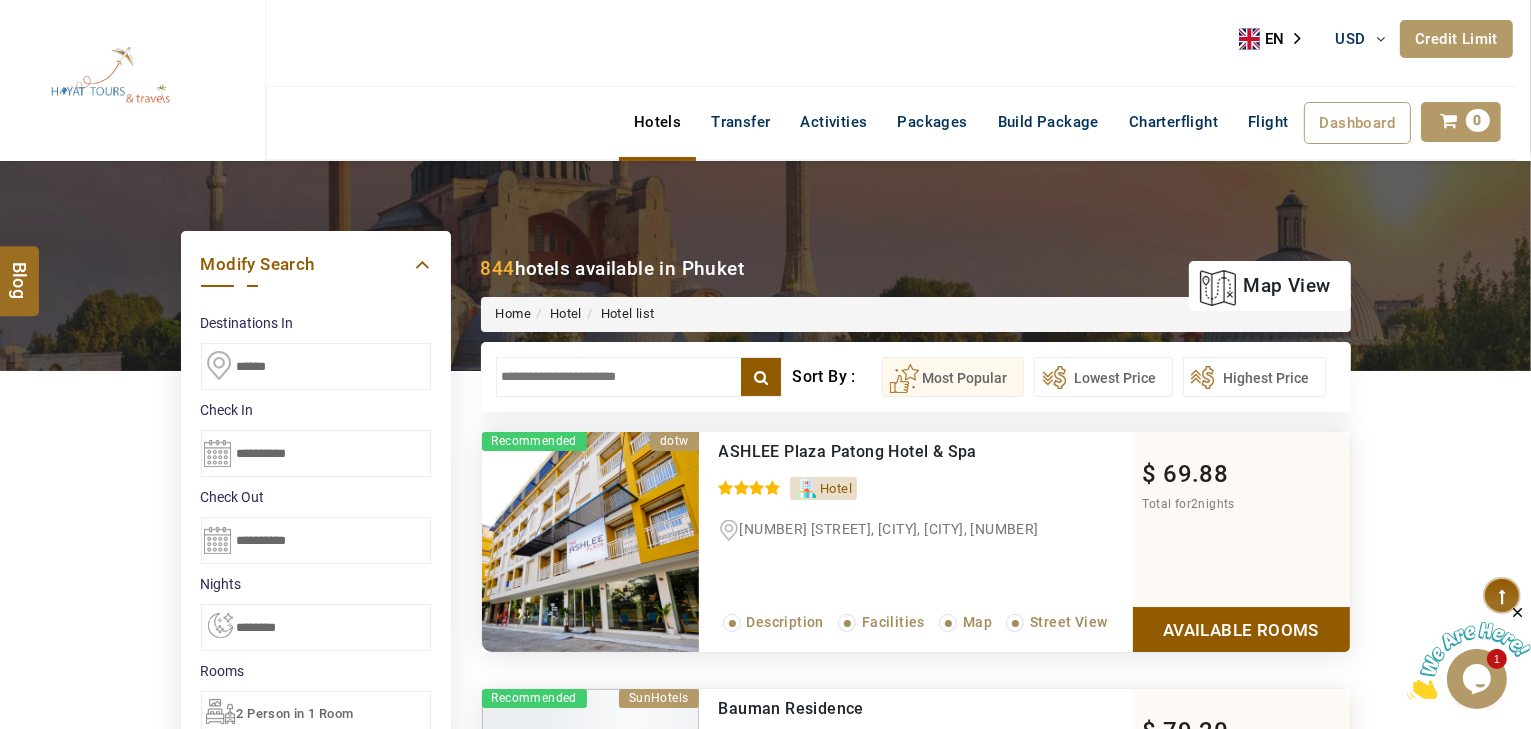 click at bounding box center (639, 377) 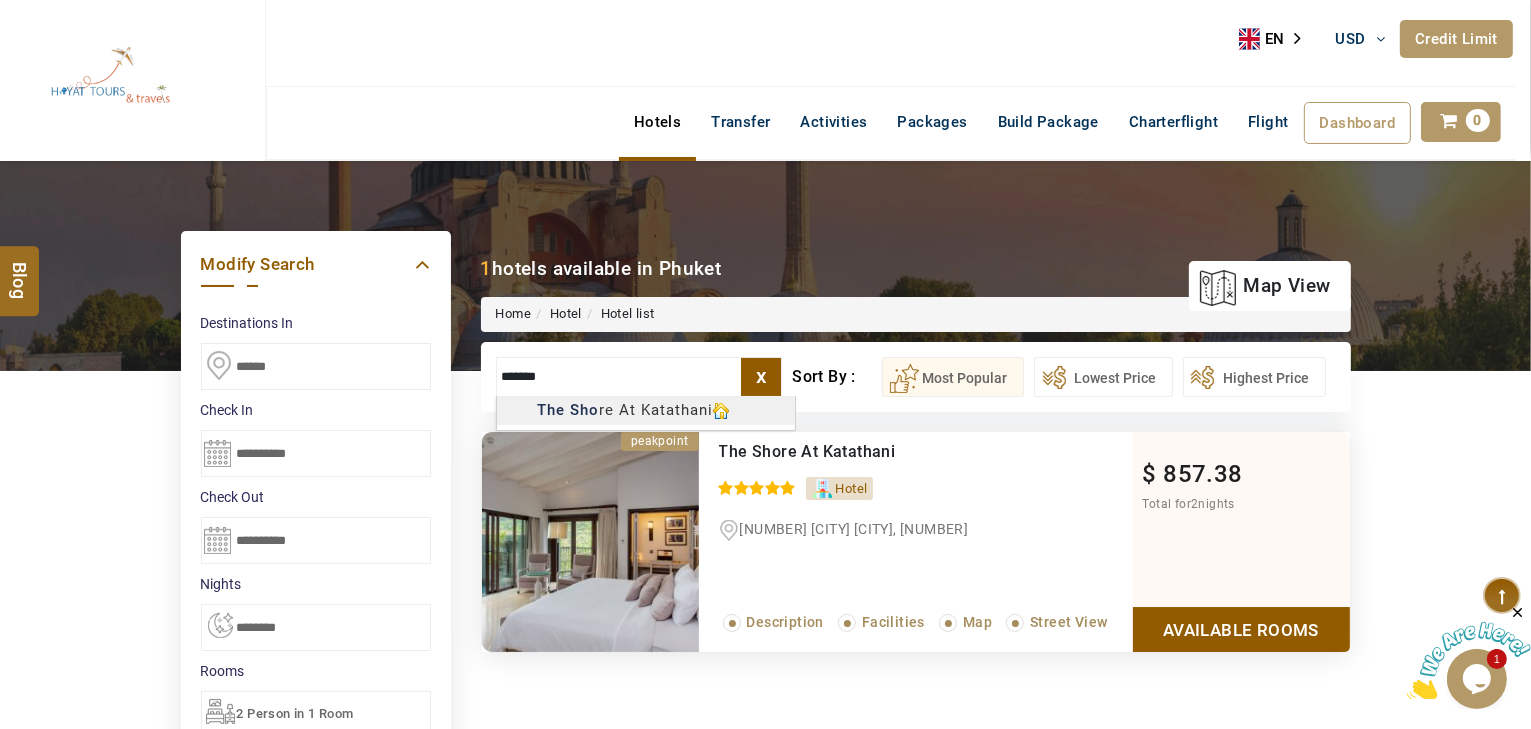 click on "+[PHONE] [EMAIL] About Us What we Offer Blog Why Us Contact Hotels Transfer Activities Packages Build Package Charterflight Flight Dashboard My Profile My Booking My Reports My Quotation Sign Out Points Redeem Now To Redeem Points Future Points Points Credit Limit Credit Limit USD Available USD Setting Looks like you haven't added anything to your cart yet Countinue Shopping ***** ****** Please Wait.. Blog demo Remember me Forgot password? LOG IN Don't have an account? Register Now My Booking View/ Print/Cancel Your Booking without Signing in Submit Applying Filters...... Hotels For You Will Be Loading Soon demo In A Few Moment, You Will Be Celebrating Best Hotel options galore ! Check In CheckOut Rooms Rooms Please Wait" at bounding box center (765, 1176) 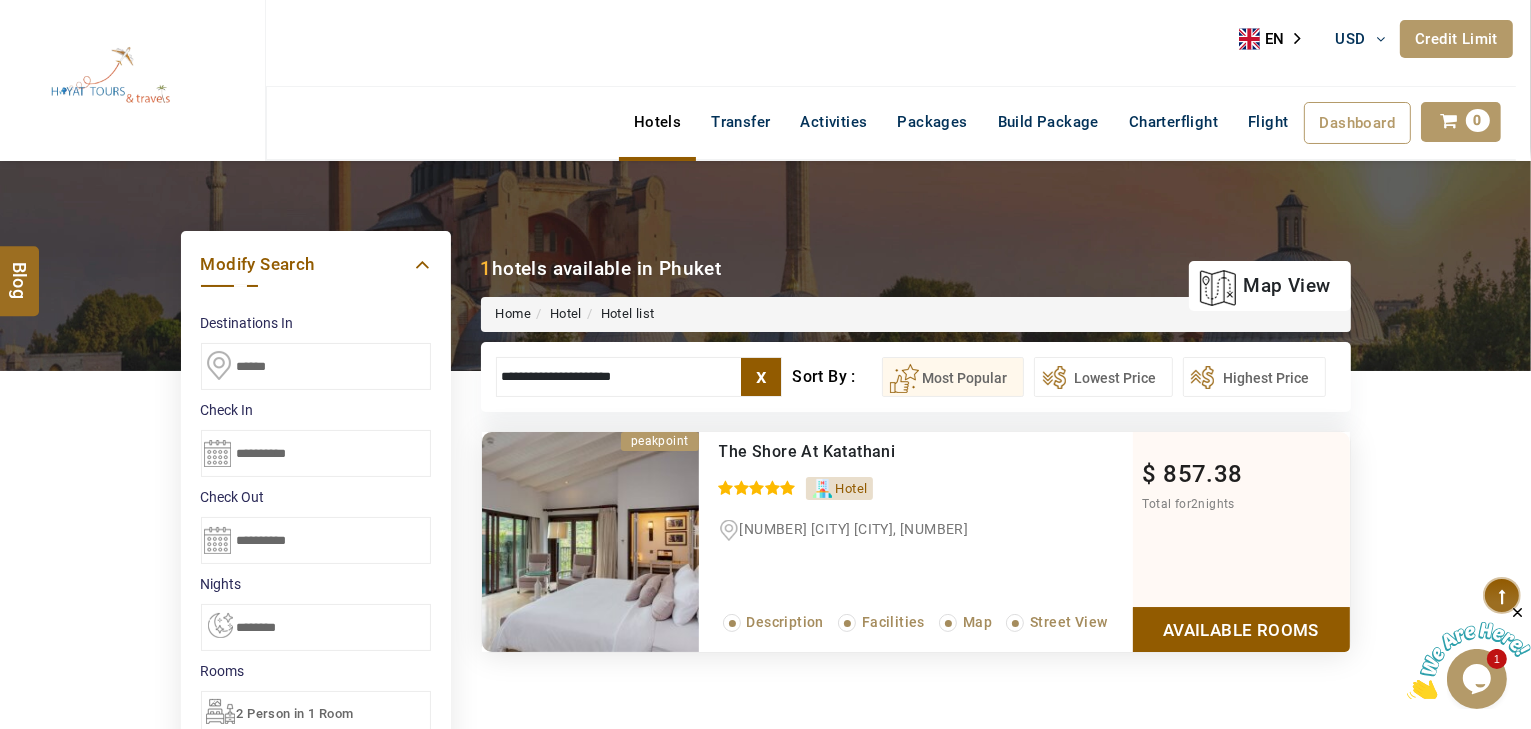 type on "**********" 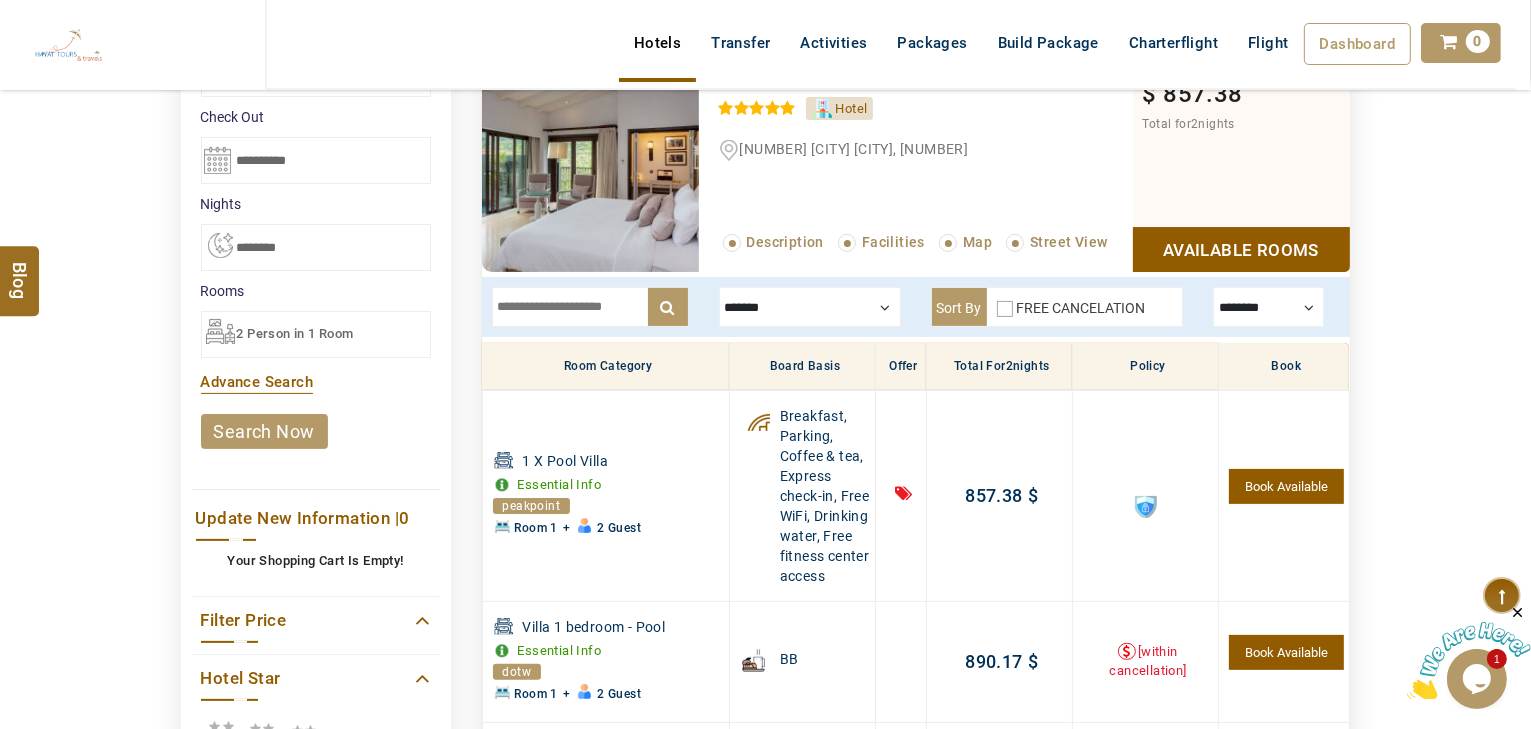click at bounding box center (590, 307) 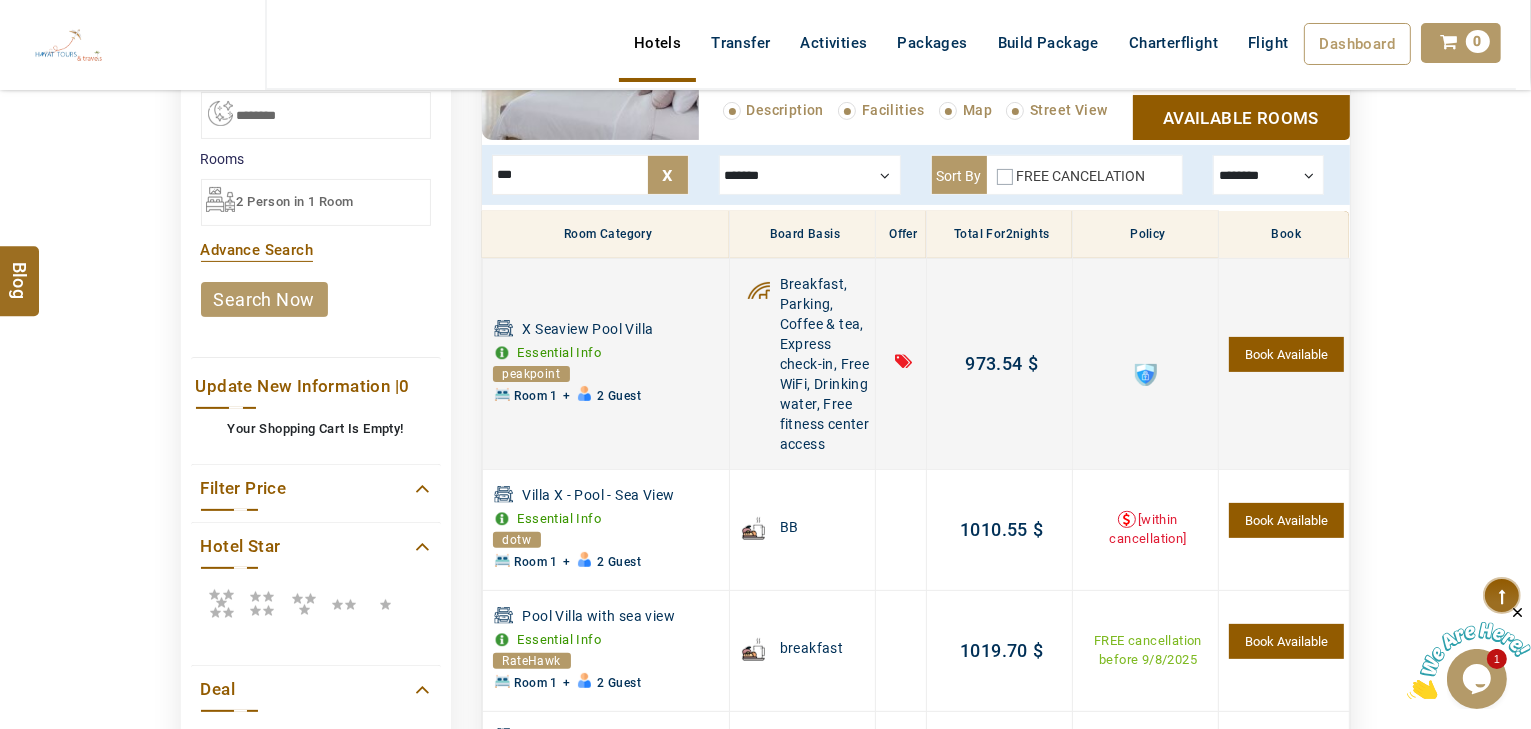 scroll, scrollTop: 540, scrollLeft: 0, axis: vertical 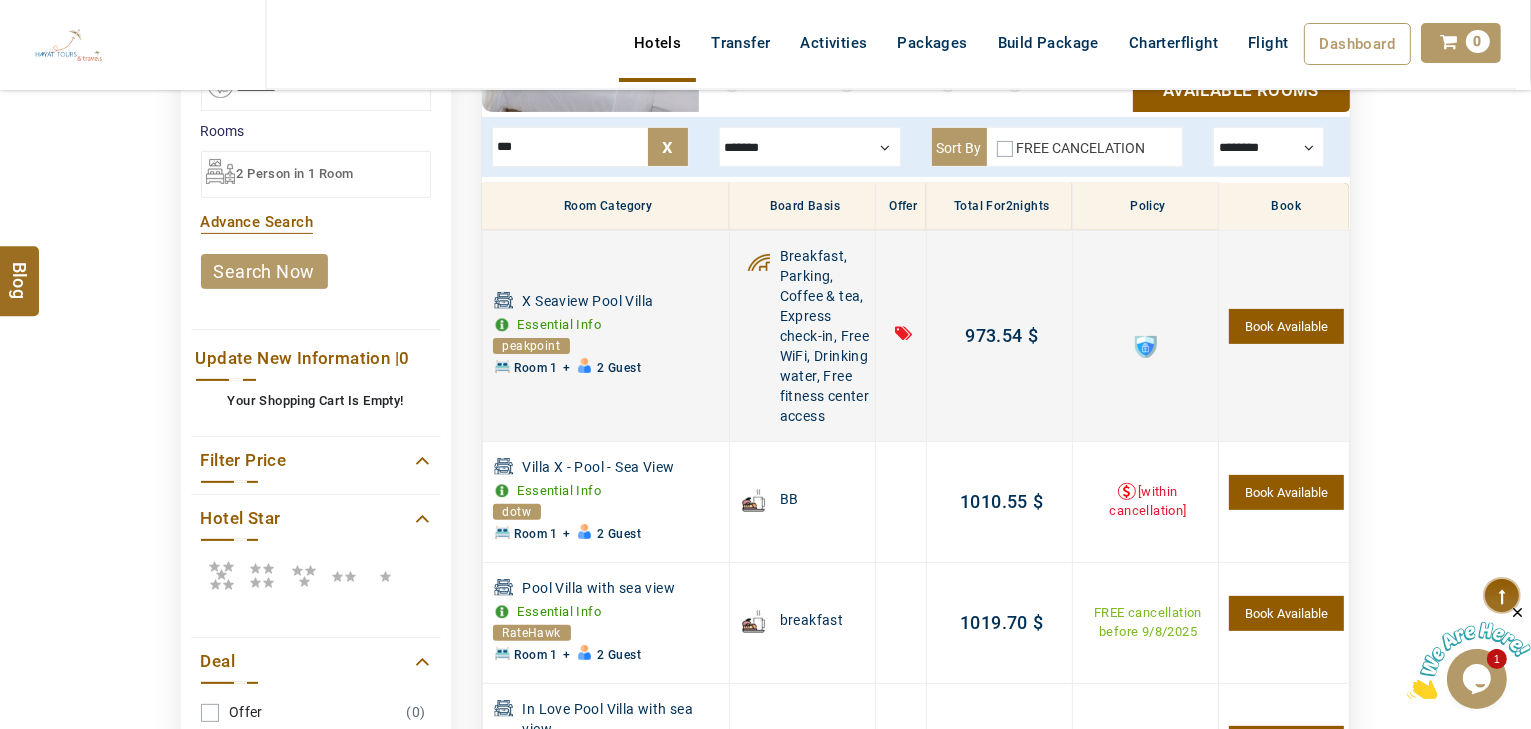 type on "***" 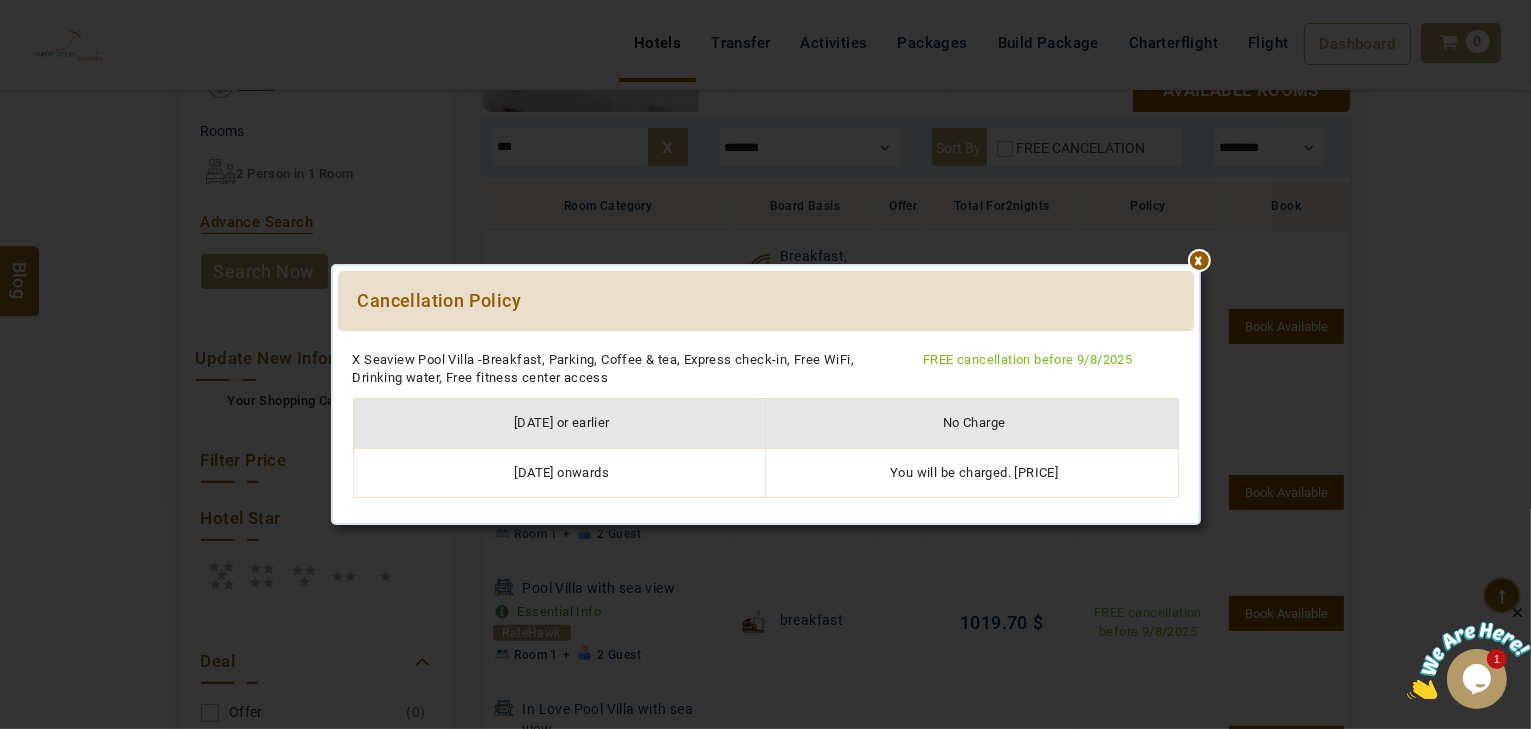 click at bounding box center (766, 341) 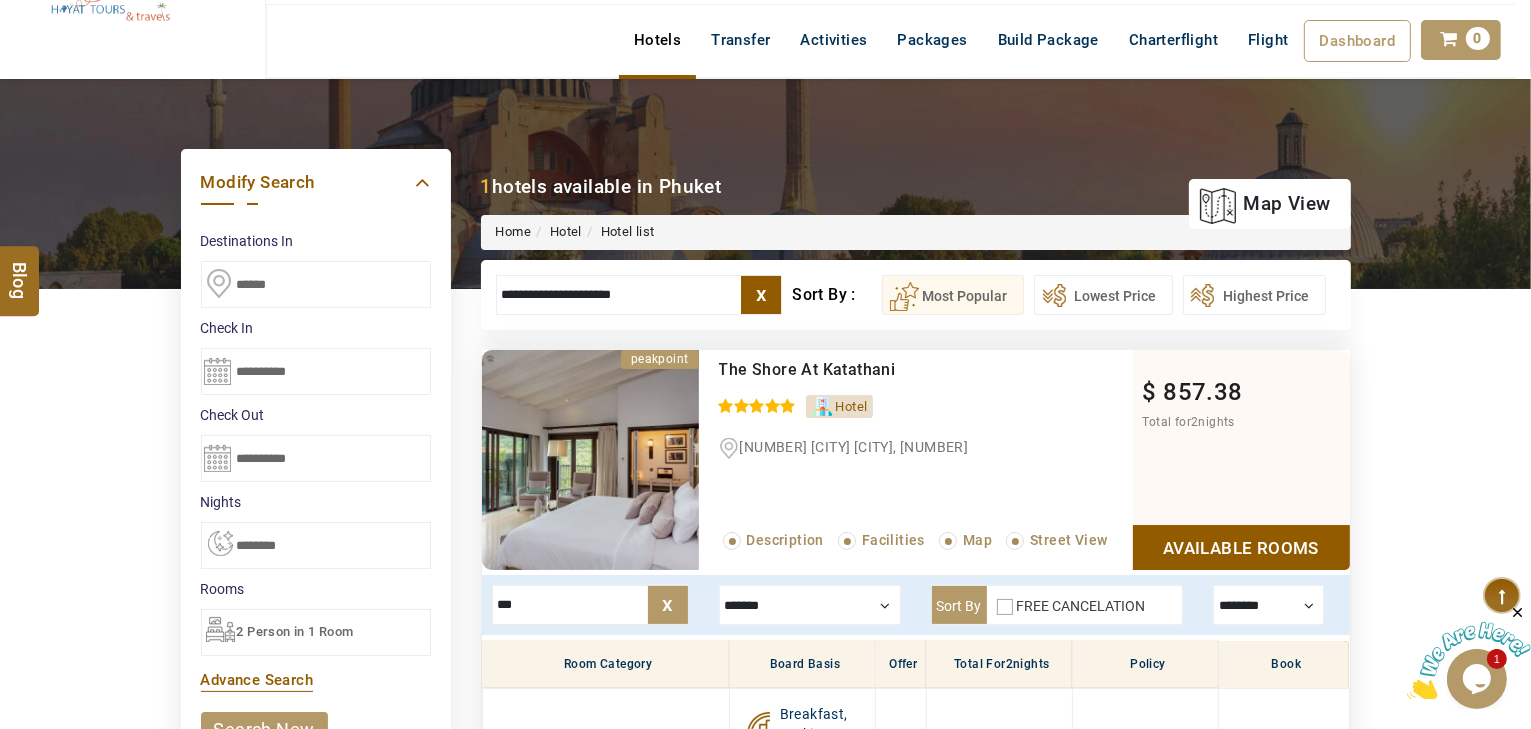 scroll, scrollTop: 160, scrollLeft: 0, axis: vertical 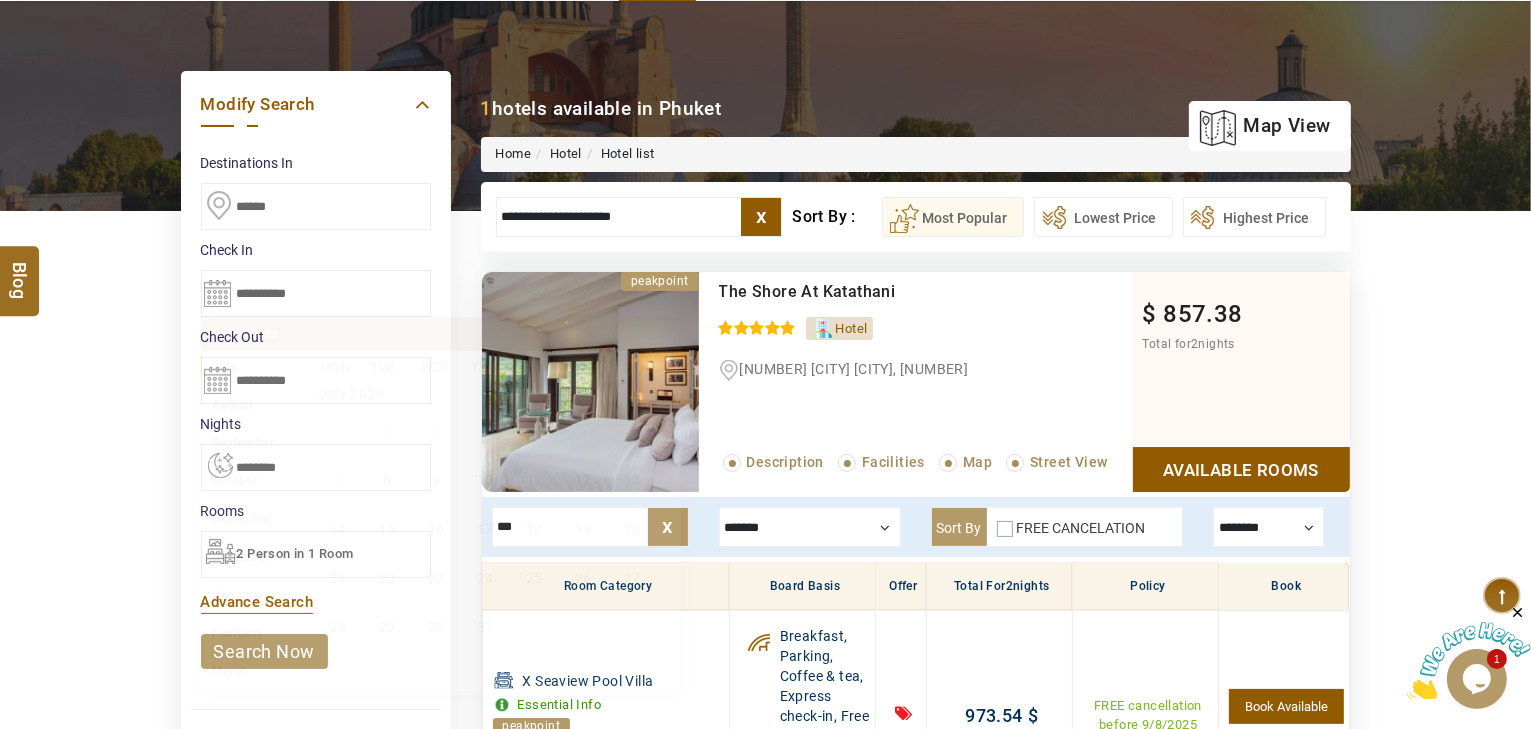 click on "**********" at bounding box center [316, 293] 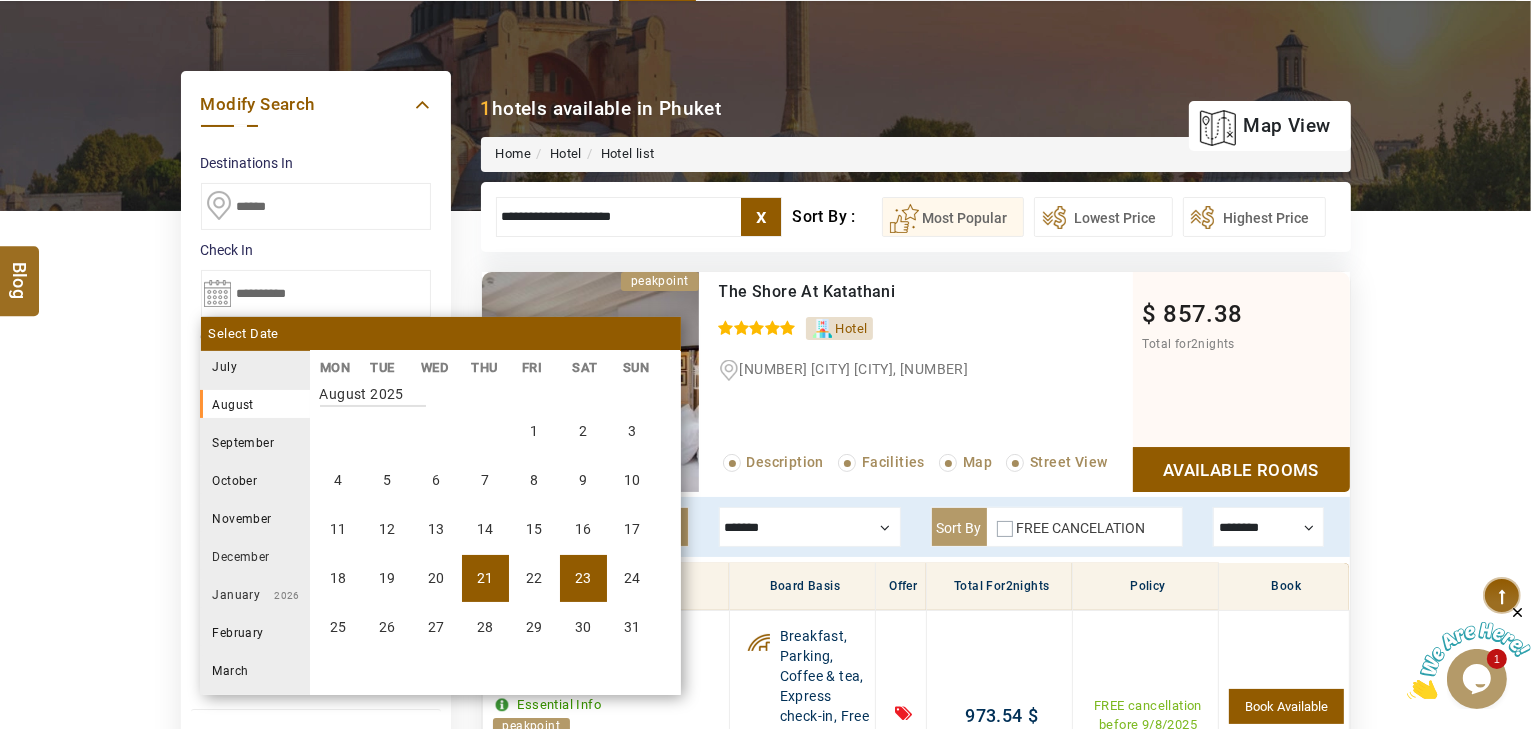 click on "23" at bounding box center (583, 578) 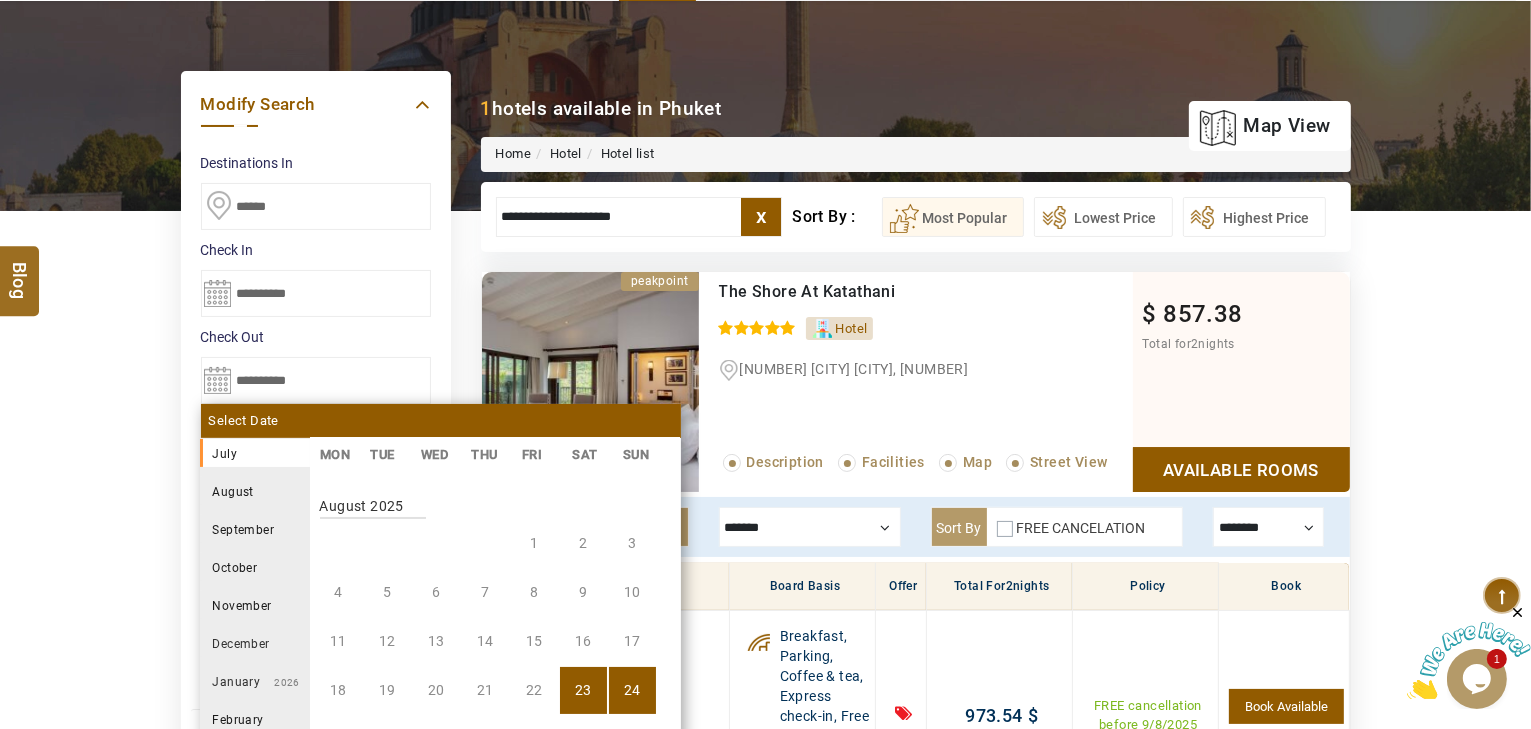 scroll, scrollTop: 370, scrollLeft: 0, axis: vertical 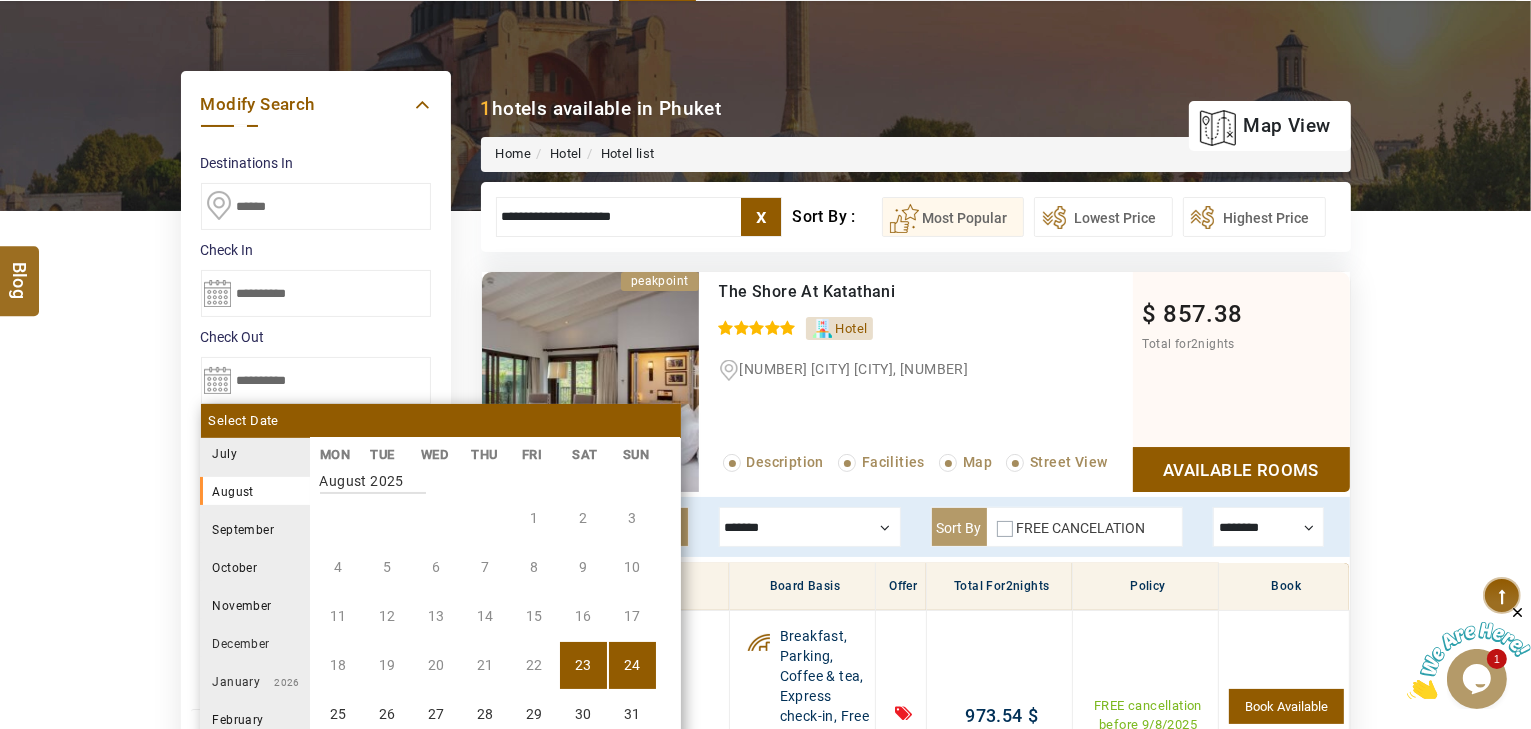 click on "DESTINATION + Add Destination  Nationality Afghanistan Albania Algeria American Samoa Andorra Angola Anguilla Antigua And Barbuda Argentina Armenia Aruba Australia Austria Azerbaijan Bahamas Bahrain Bangladesh Barbados Belarus Belgium Belize Benin Bermuda Bhutan Bolivia Bosnia Herzegovina Botswana Brazil British Indian Ocean Territory British Virgin Islands Brunei Darussalam Bulgaria Burkina Faso Burundi Cambodia Cameroon Canada Cape Verde Caribbean Cayman Islands Central African Republic Chad Chile China Christmas Island Cocos (Keeling) Islands Colombia Comoros Congo (Democratic Republic) Congo (Republic Of) Cook Islands Costa Rica Croatia Cuba Cyprus Czech Republic Denmark Djibouti Dominica Dominican Republic East Timor Ecuador Egypt El Salvador Equatorial Guinea Eritrea Estonia Ethiopia Falkland Islands(Malvinas) Faroe Islands Fiji Finland France French Guiana French Polynesia French Southern Territories Gabon Gambia Georgia Germany Ghana Gibraltar Greece Greenland Grenada Guadeloupe Guam Guatemala Guinea" at bounding box center (765, 817) 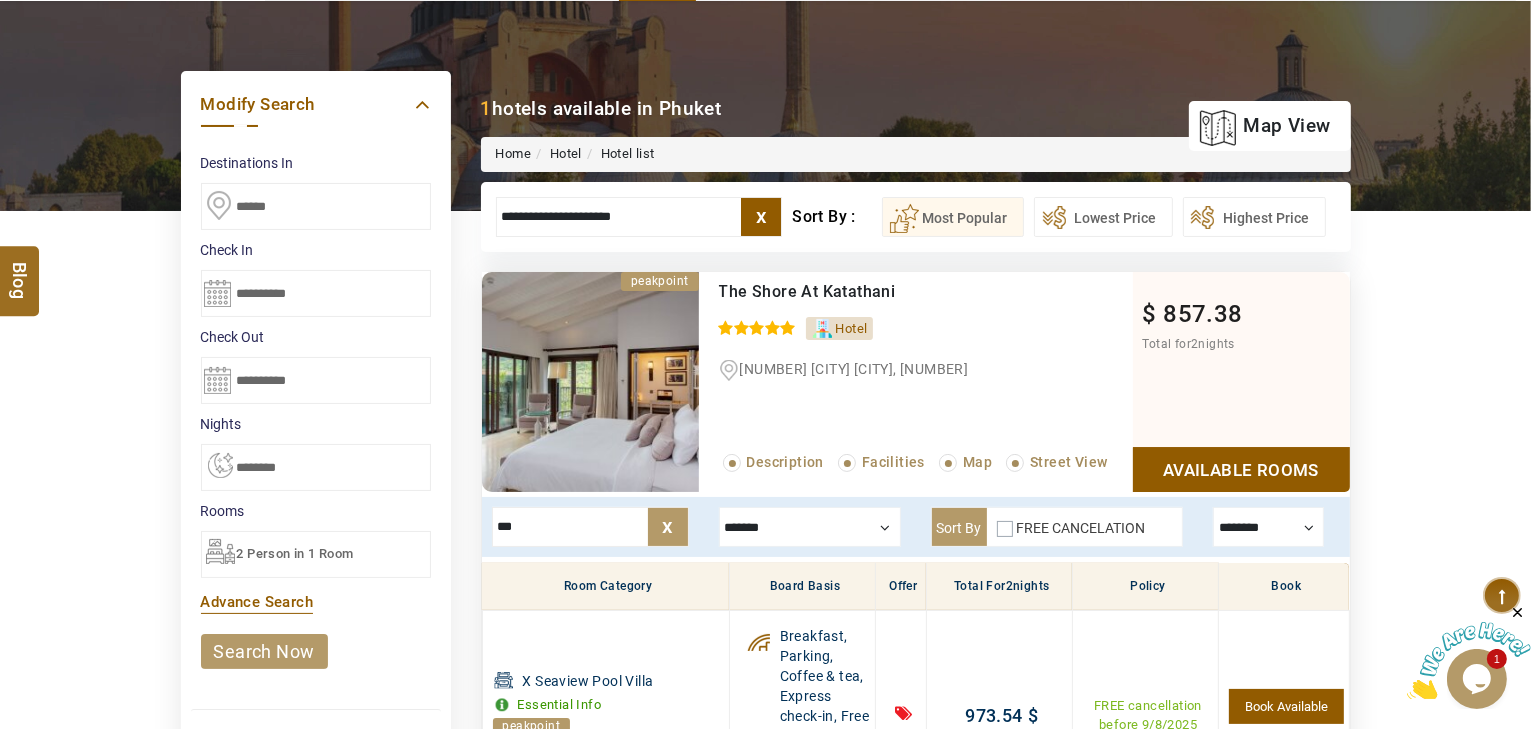 click on "**********" at bounding box center [316, 467] 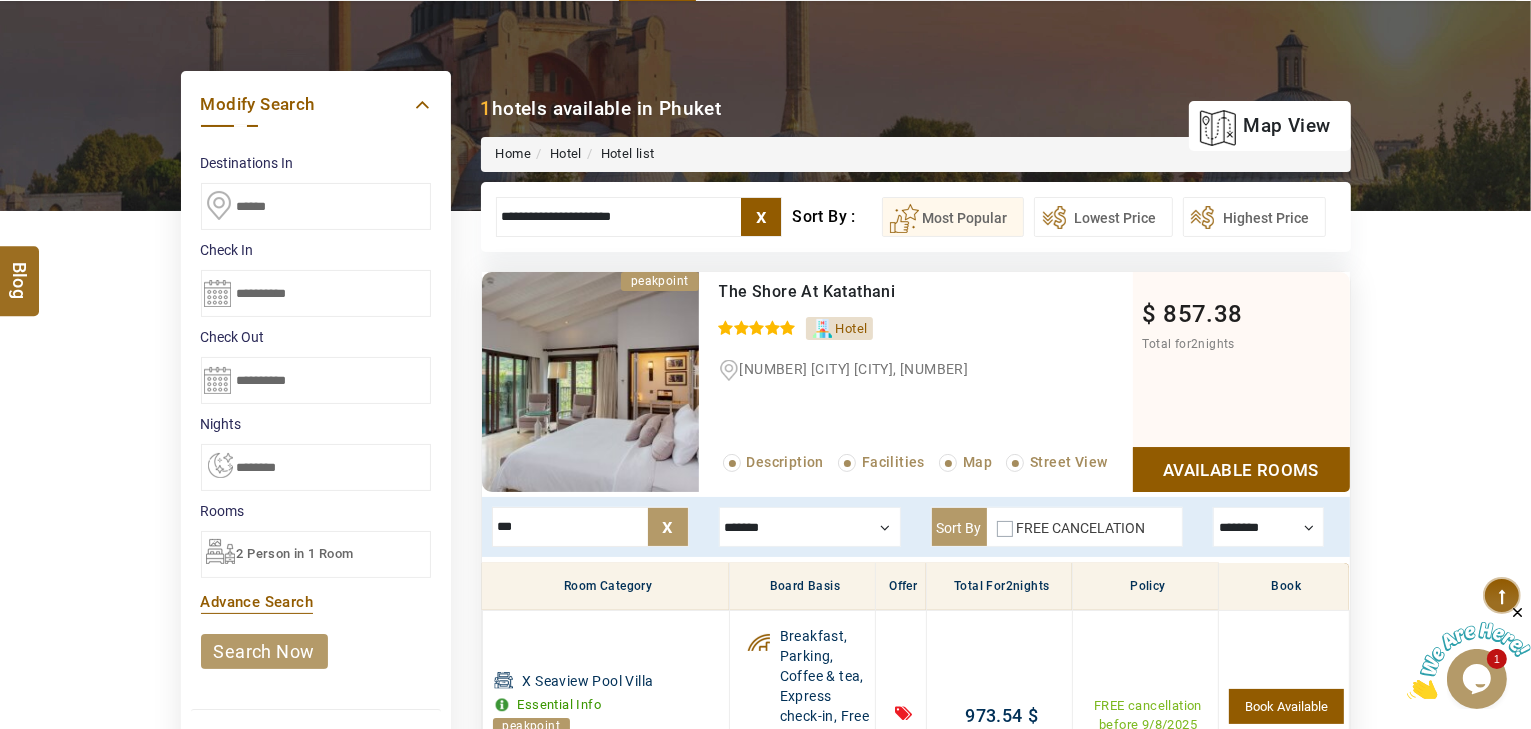 select on "*" 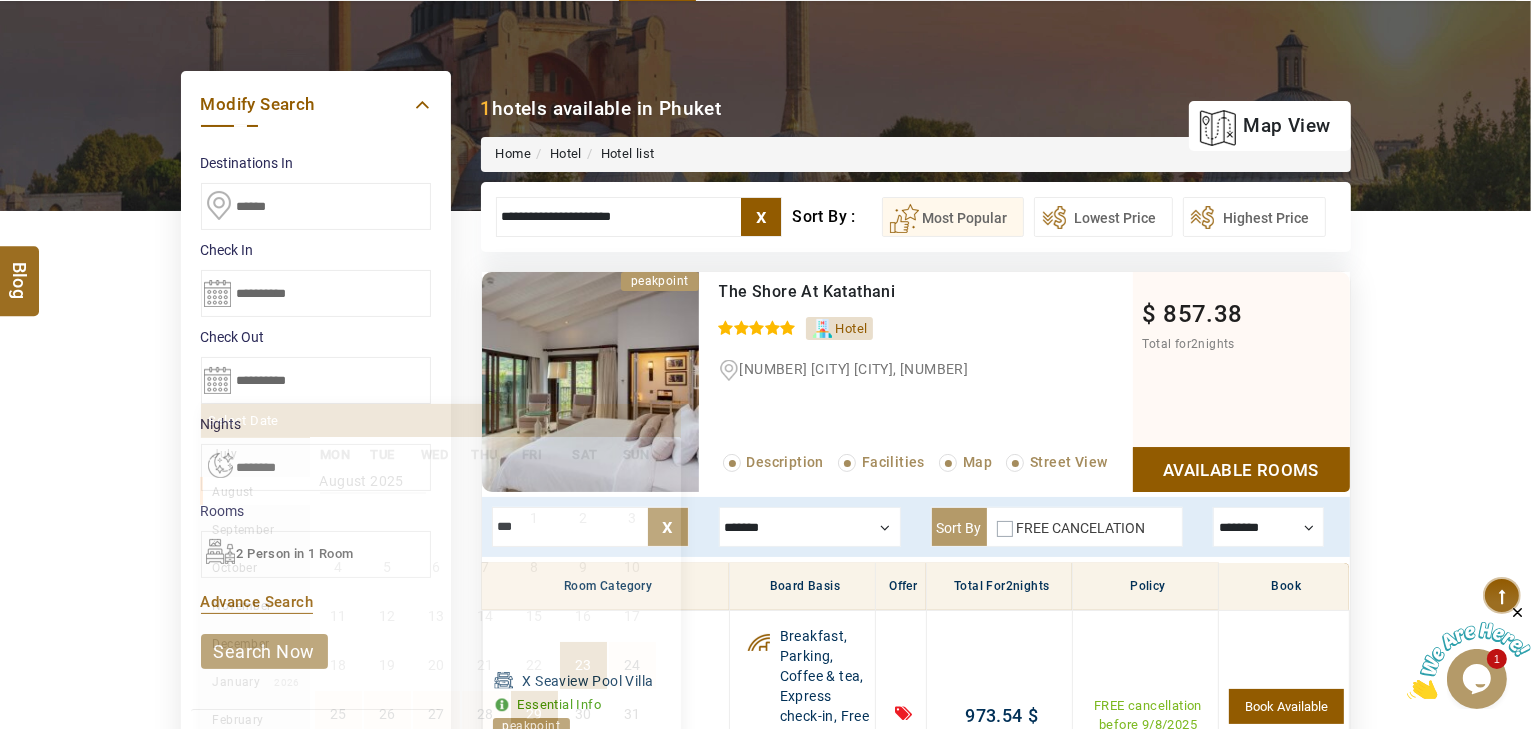click on "**********" at bounding box center (316, 380) 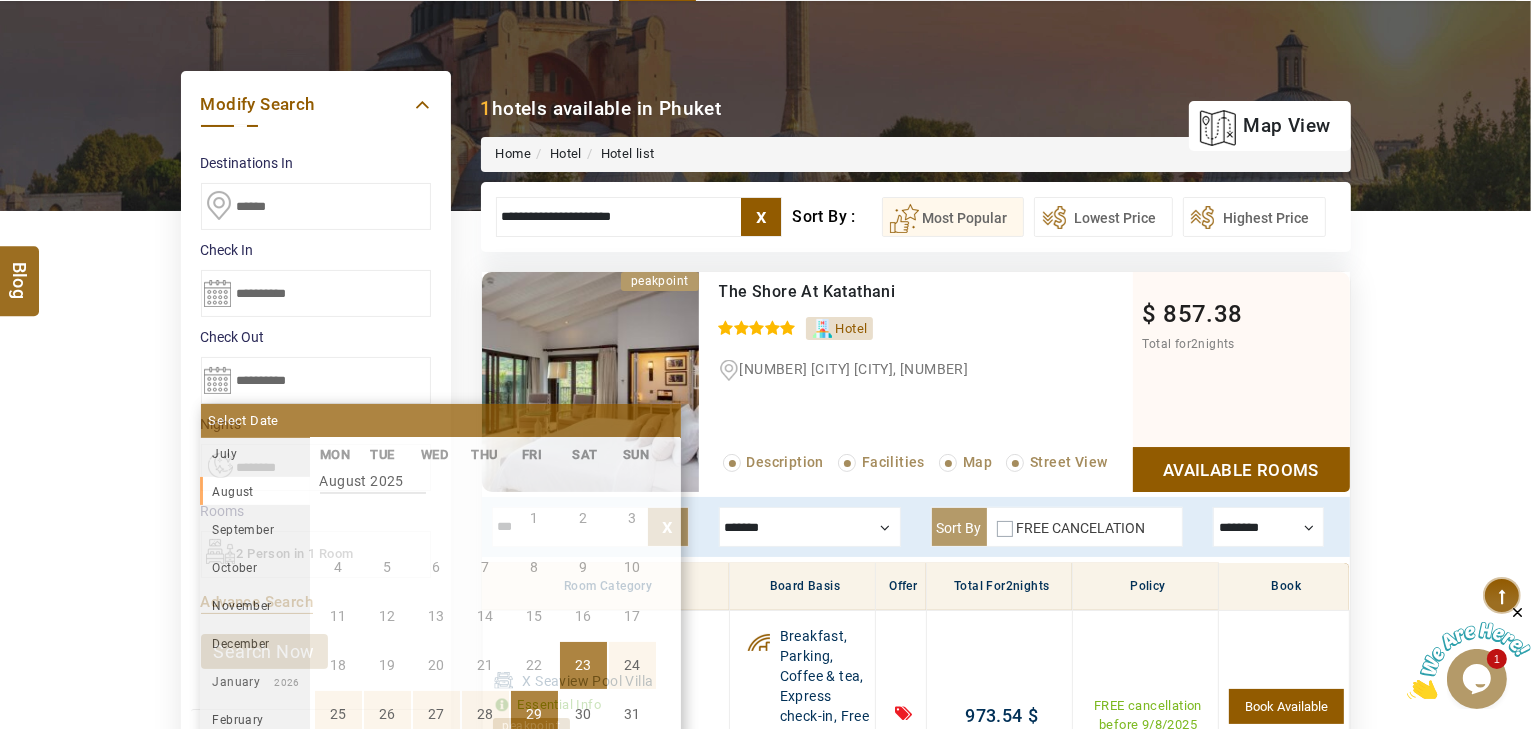 click on "DESTINATION + Add Destination  Nationality Afghanistan Albania Algeria American Samoa Andorra Angola Anguilla Antigua And Barbuda Argentina Armenia Aruba Australia Austria Azerbaijan Bahamas Bahrain Bangladesh Barbados Belarus Belgium Belize Benin Bermuda Bhutan Bolivia Bosnia Herzegovina Botswana Brazil British Indian Ocean Territory British Virgin Islands Brunei Darussalam Bulgaria Burkina Faso Burundi Cambodia Cameroon Canada Cape Verde Caribbean Cayman Islands Central African Republic Chad Chile China Christmas Island Cocos (Keeling) Islands Colombia Comoros Congo (Democratic Republic) Congo (Republic Of) Cook Islands Costa Rica Croatia Cuba Cyprus Czech Republic Denmark Djibouti Dominica Dominican Republic East Timor Ecuador Egypt El Salvador Equatorial Guinea Eritrea Estonia Ethiopia Falkland Islands(Malvinas) Faroe Islands Fiji Finland France French Guiana French Polynesia French Southern Territories Gabon Gambia Georgia Germany Ghana Gibraltar Greece Greenland Grenada Guadeloupe Guam Guatemala Guinea" at bounding box center (765, 817) 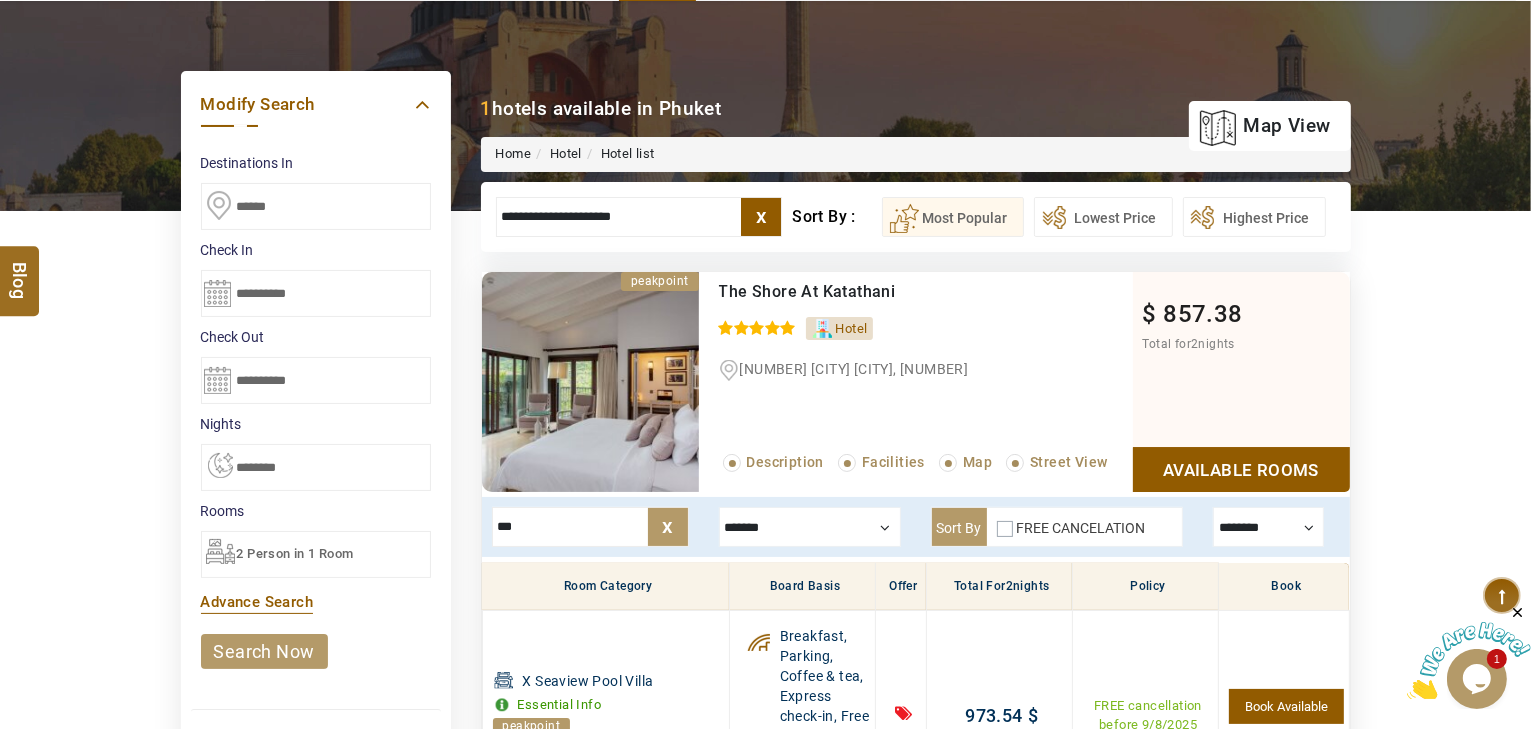 click on "**********" at bounding box center [316, 380] 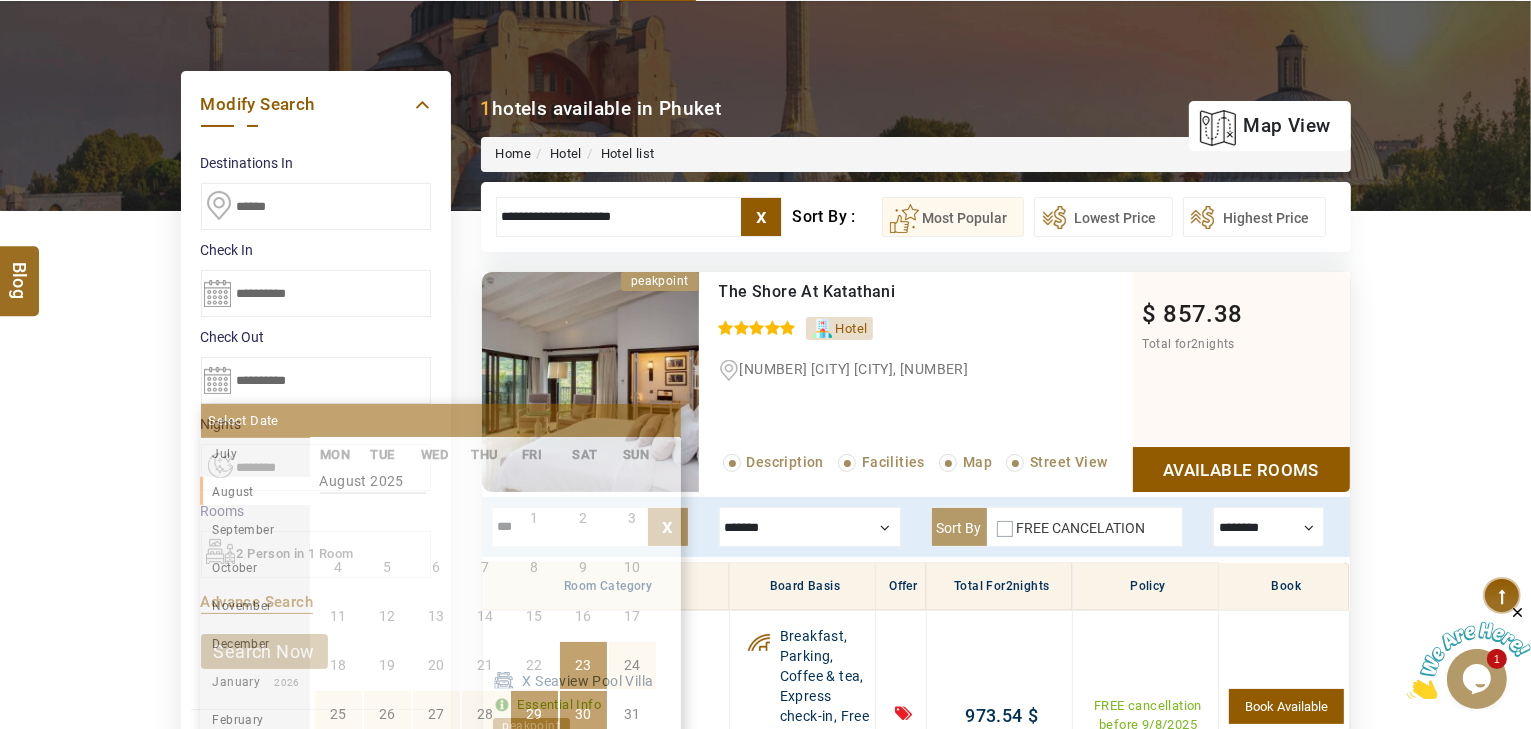 drag, startPoint x: 565, startPoint y: 712, endPoint x: 454, endPoint y: 676, distance: 116.6919 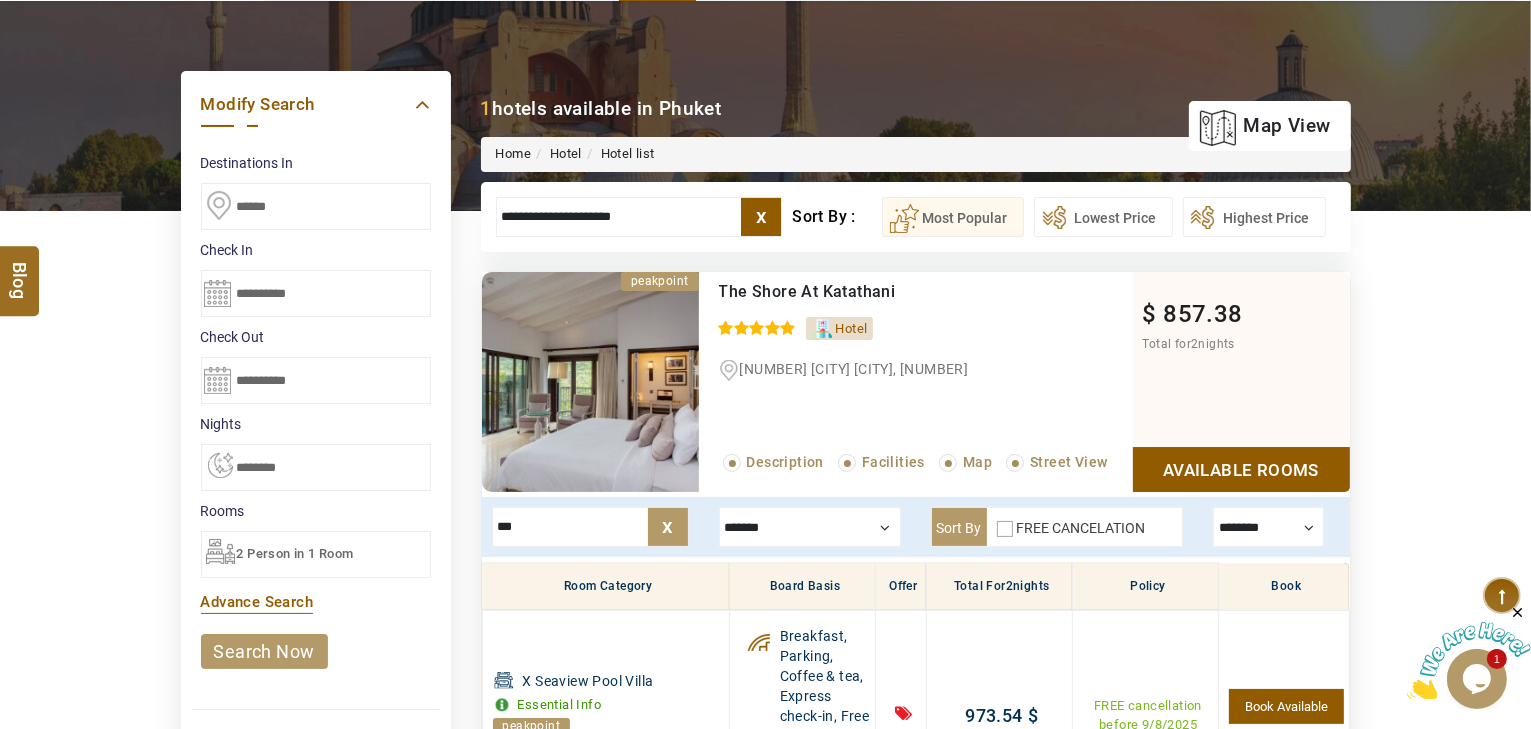 click on "search now" at bounding box center [264, 651] 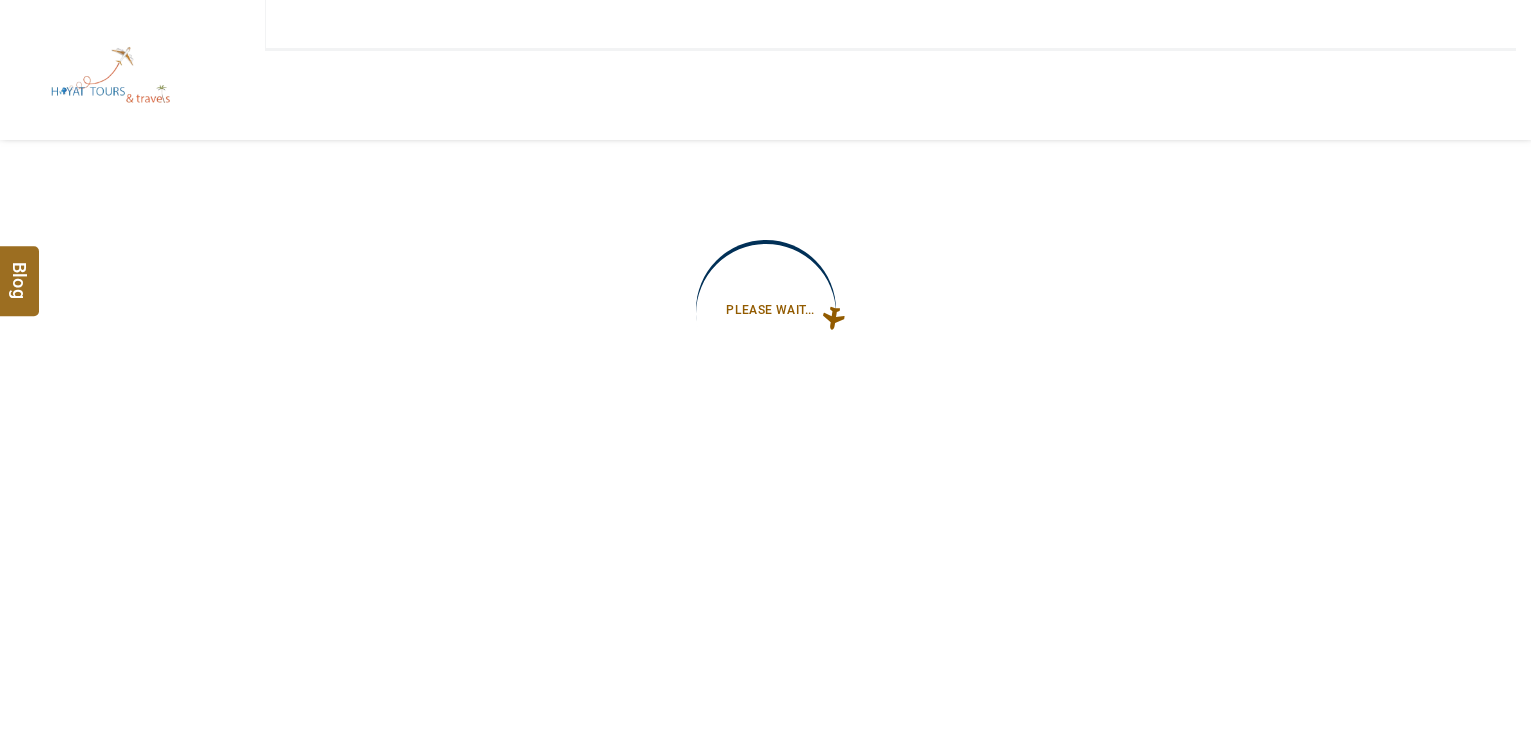 scroll, scrollTop: 0, scrollLeft: 0, axis: both 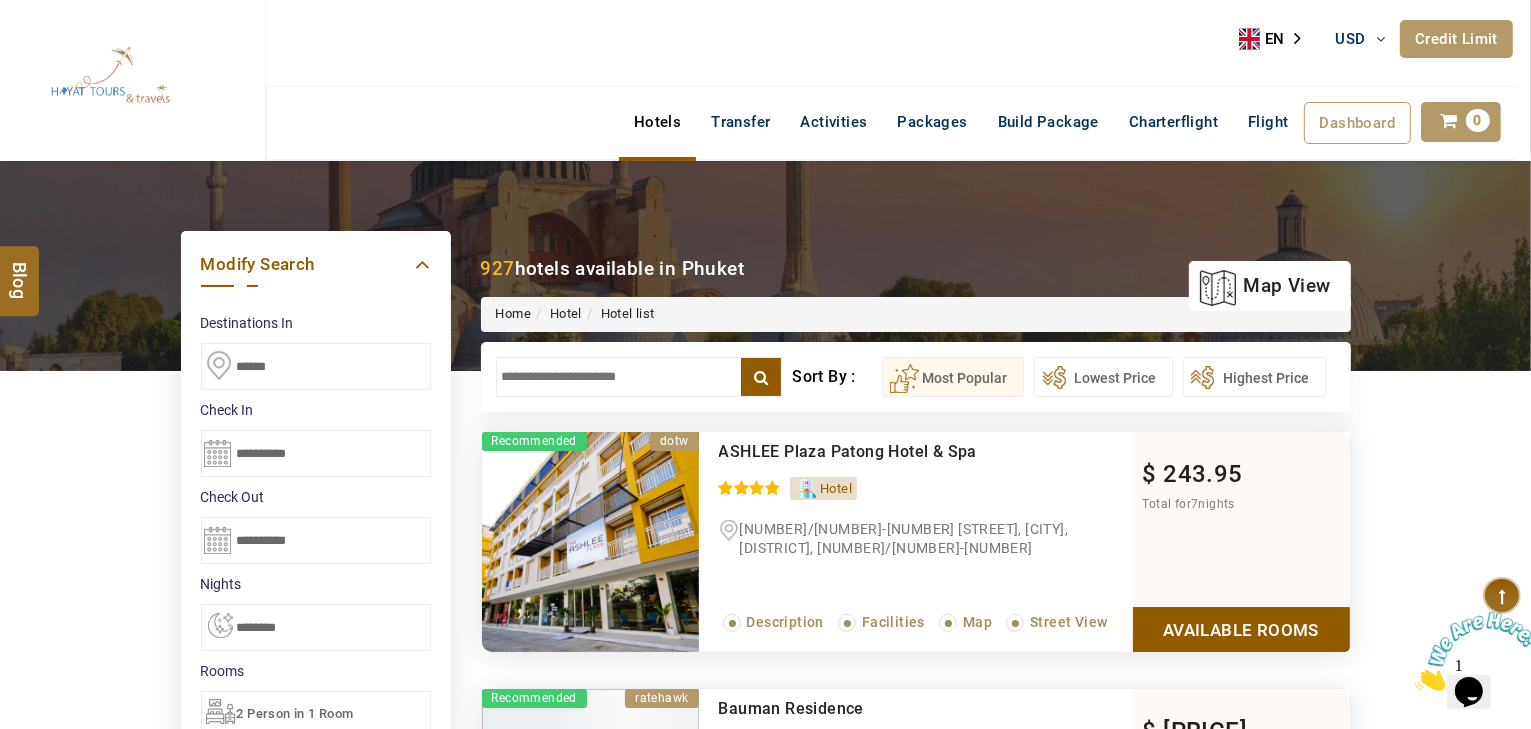 click at bounding box center (639, 377) 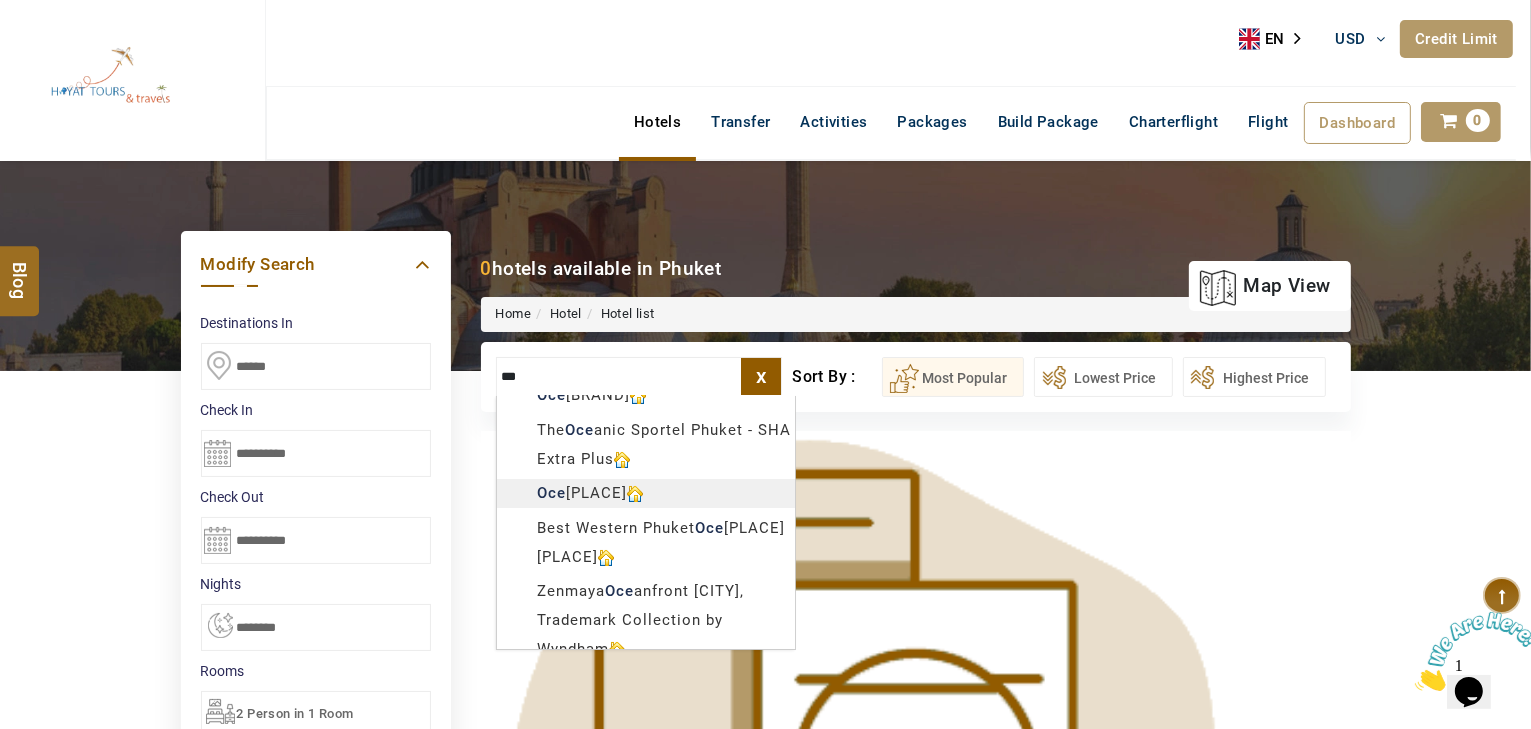 scroll, scrollTop: 100, scrollLeft: 0, axis: vertical 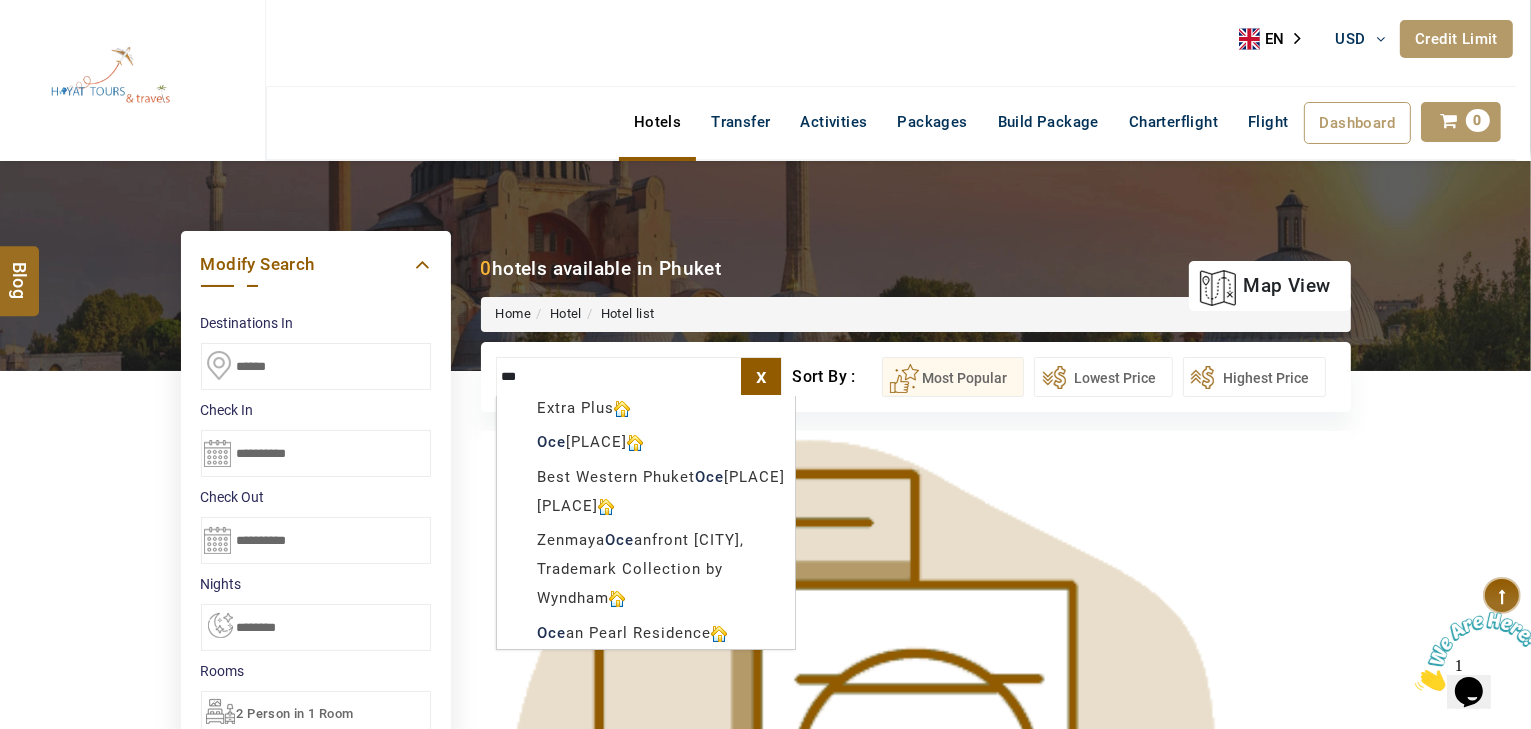 drag, startPoint x: 583, startPoint y: 369, endPoint x: 421, endPoint y: 365, distance: 162.04938 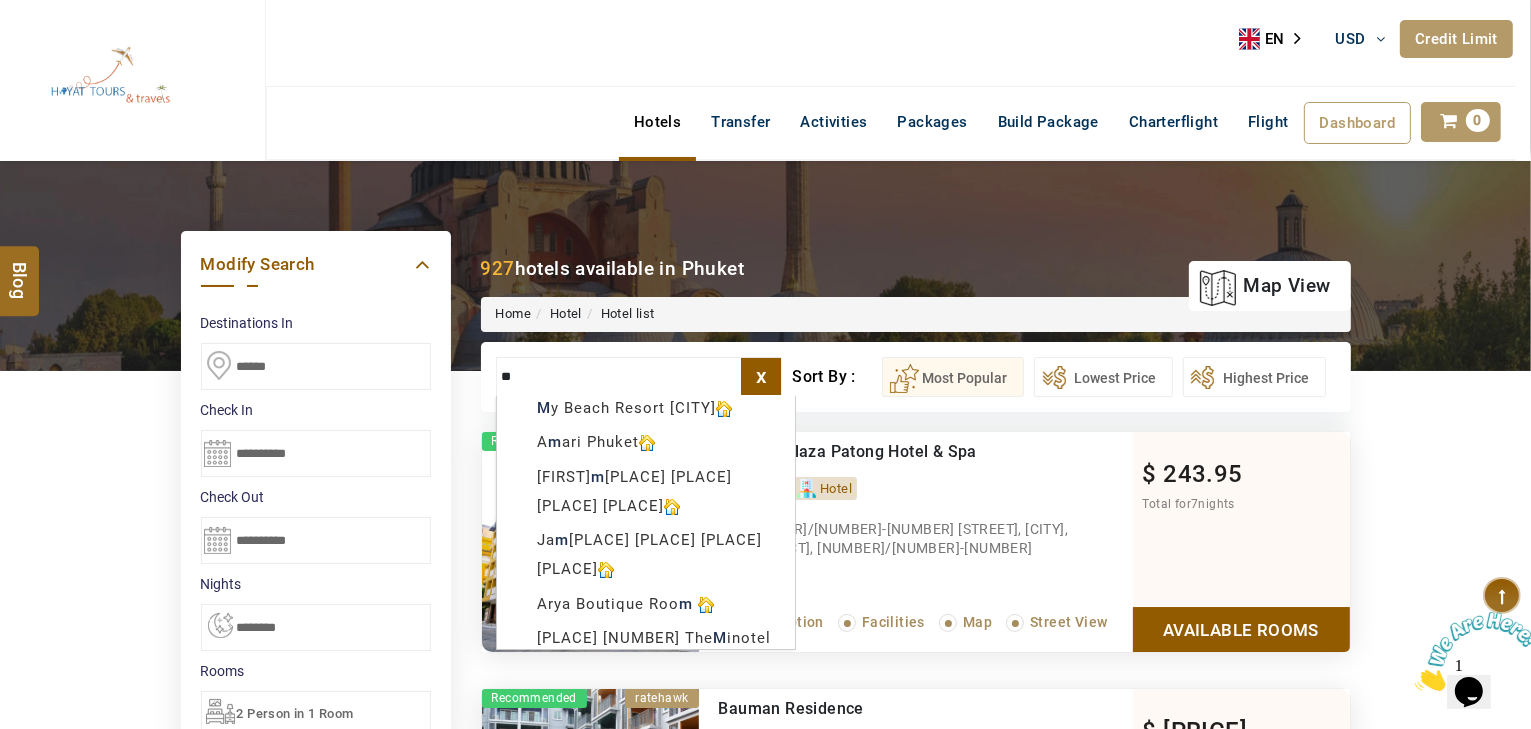 scroll, scrollTop: 0, scrollLeft: 0, axis: both 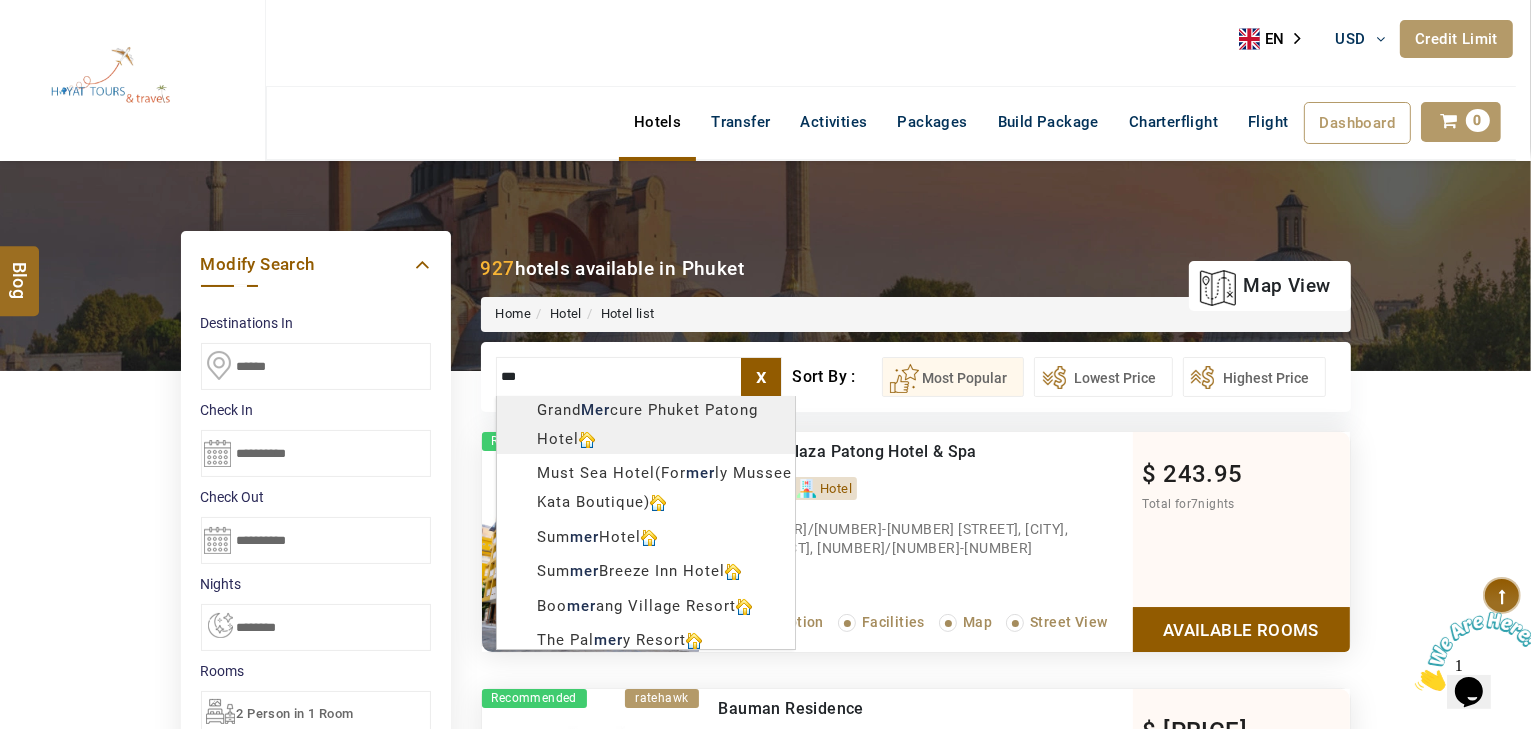 click on "+971 [PHONE] Register Now +971 [PHONE] [EMAIL] About Us What we Offer Blog Why Us Contact Hotels Transfer Activities Packages Build Package Charterflight Flight Dashboard My Profile My Booking My Reports My Quotation Sign Out 0 Points Redeem Now To Redeem 58318 Points Future Points 1074 Points Credit Limit Credit Limit USD 30000.00 70% Complete Used USD 9426.78 Available USD 20573.22 Setting Looks like you haven't added anything to your cart yet Countinue Shopping ***** ****** Please Wait.. Blog demo Remember me Forgot password? LOG IN Don't have an account? Register Now My Booking View/ Print/Cancel Your Booking without Signing in Submit Applying Filters...... Hotels For You Will Be Loading Soon demo In A Few Moment, You Will Be Celebrating Best Hotel options galore ! Check In CheckOut Rooms Rooms Please Wait" at bounding box center (765, 1195) 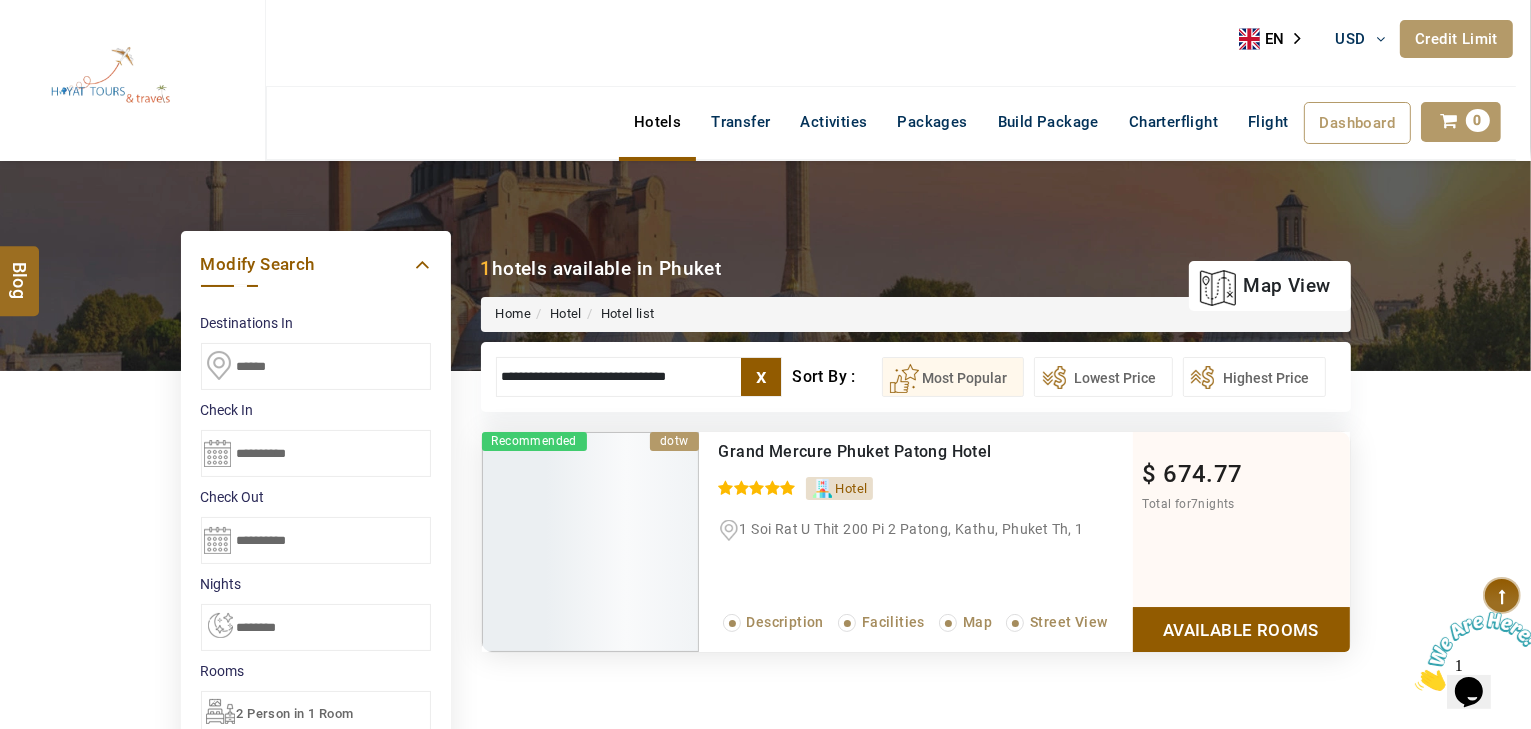 type on "**********" 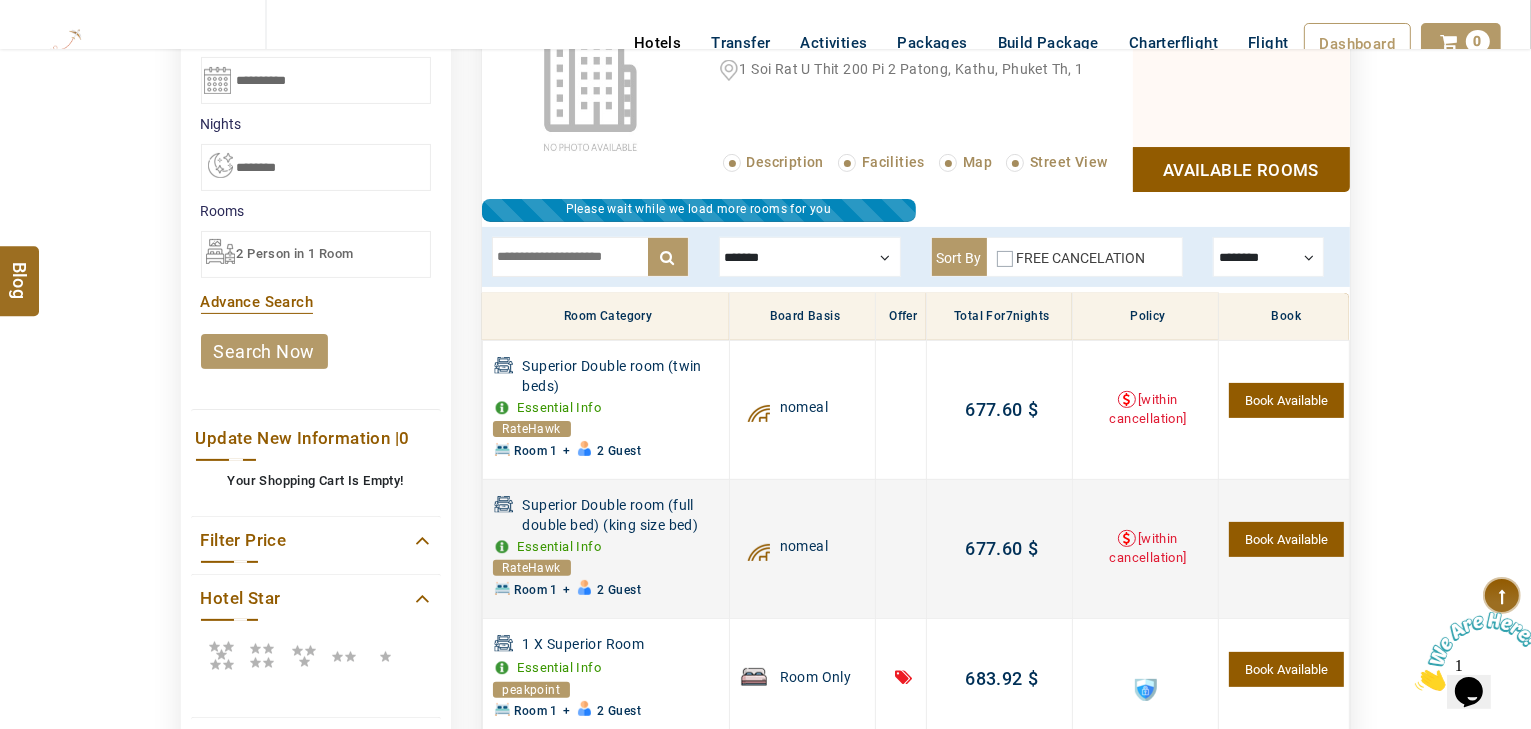 scroll, scrollTop: 460, scrollLeft: 0, axis: vertical 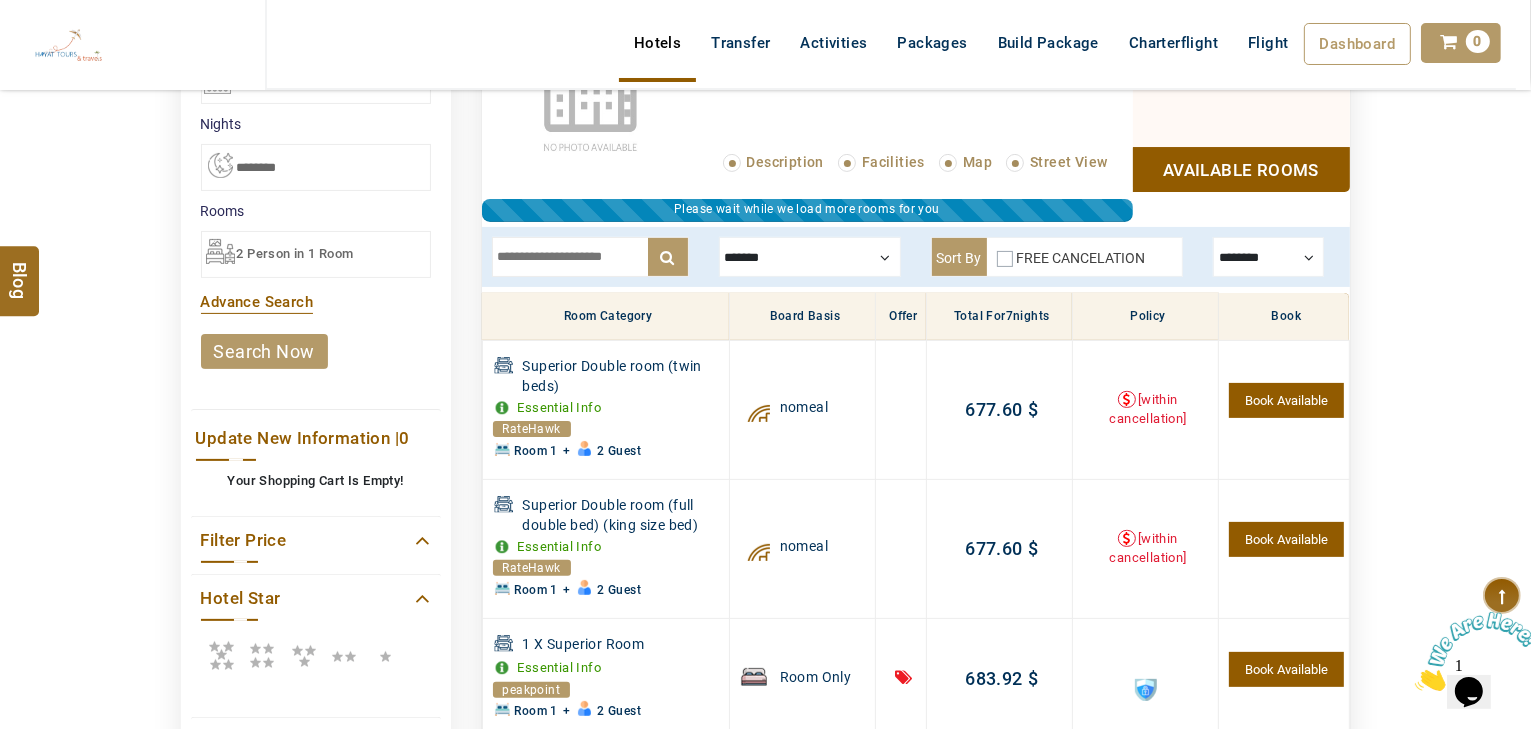 click at bounding box center (810, 257) 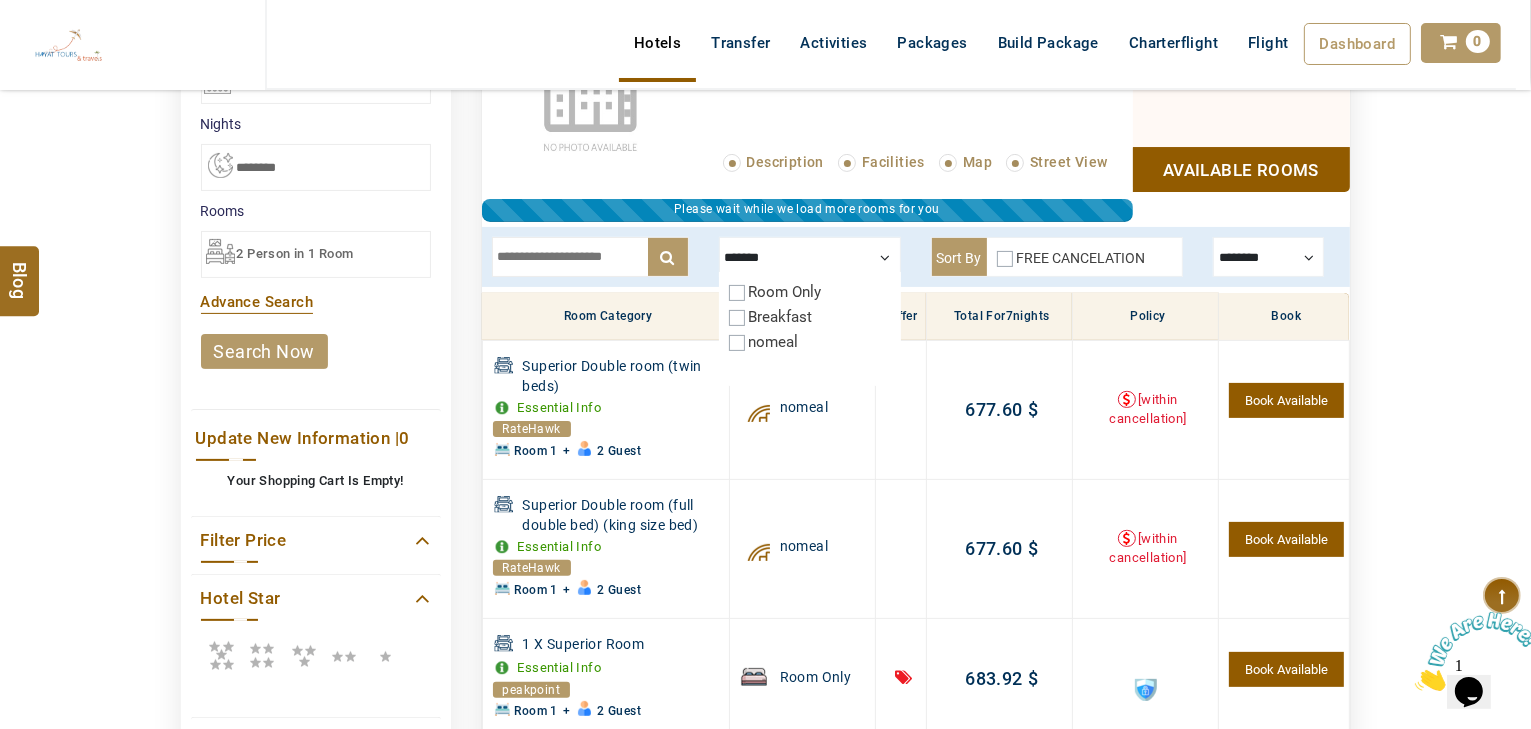 click on "Breakfast" at bounding box center (810, 317) 